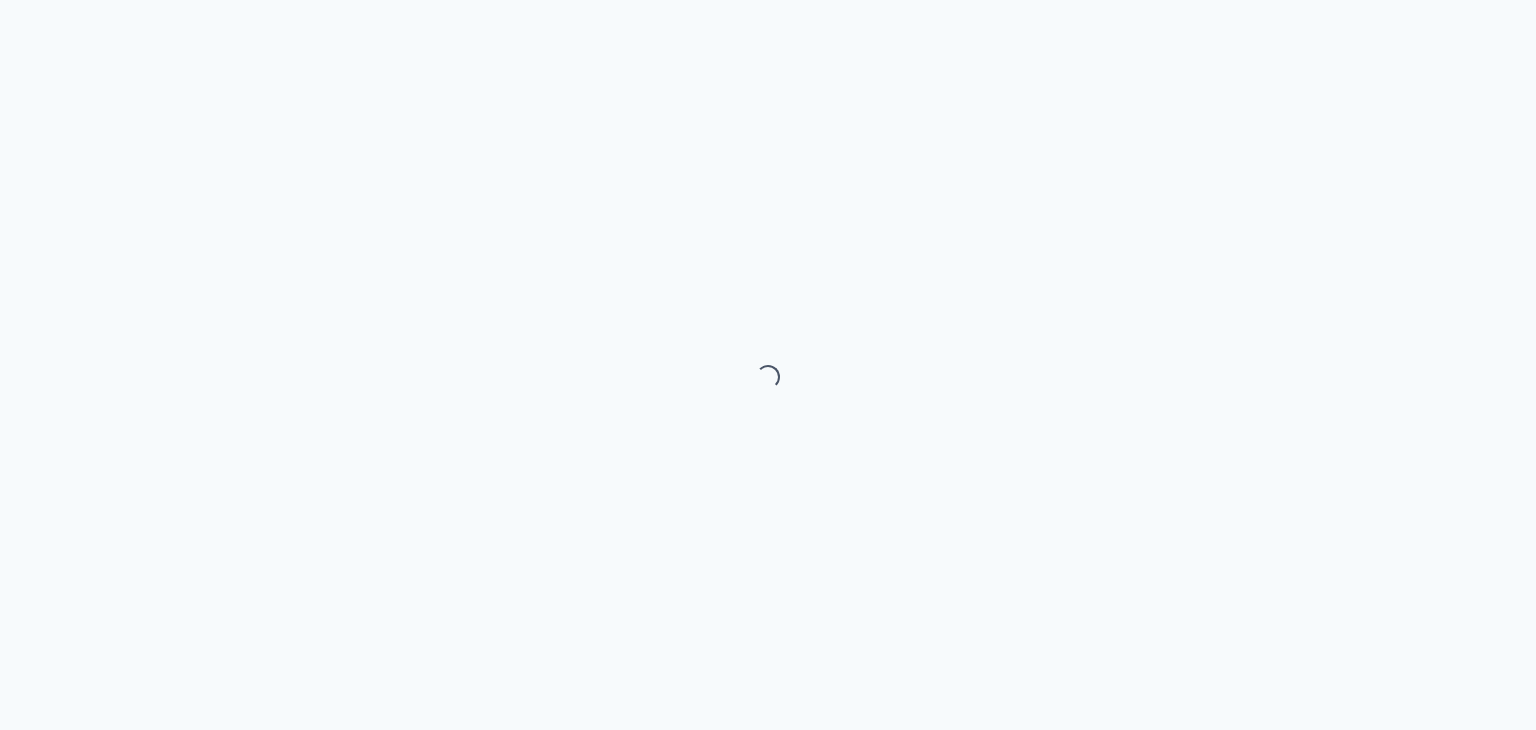 scroll, scrollTop: 0, scrollLeft: 0, axis: both 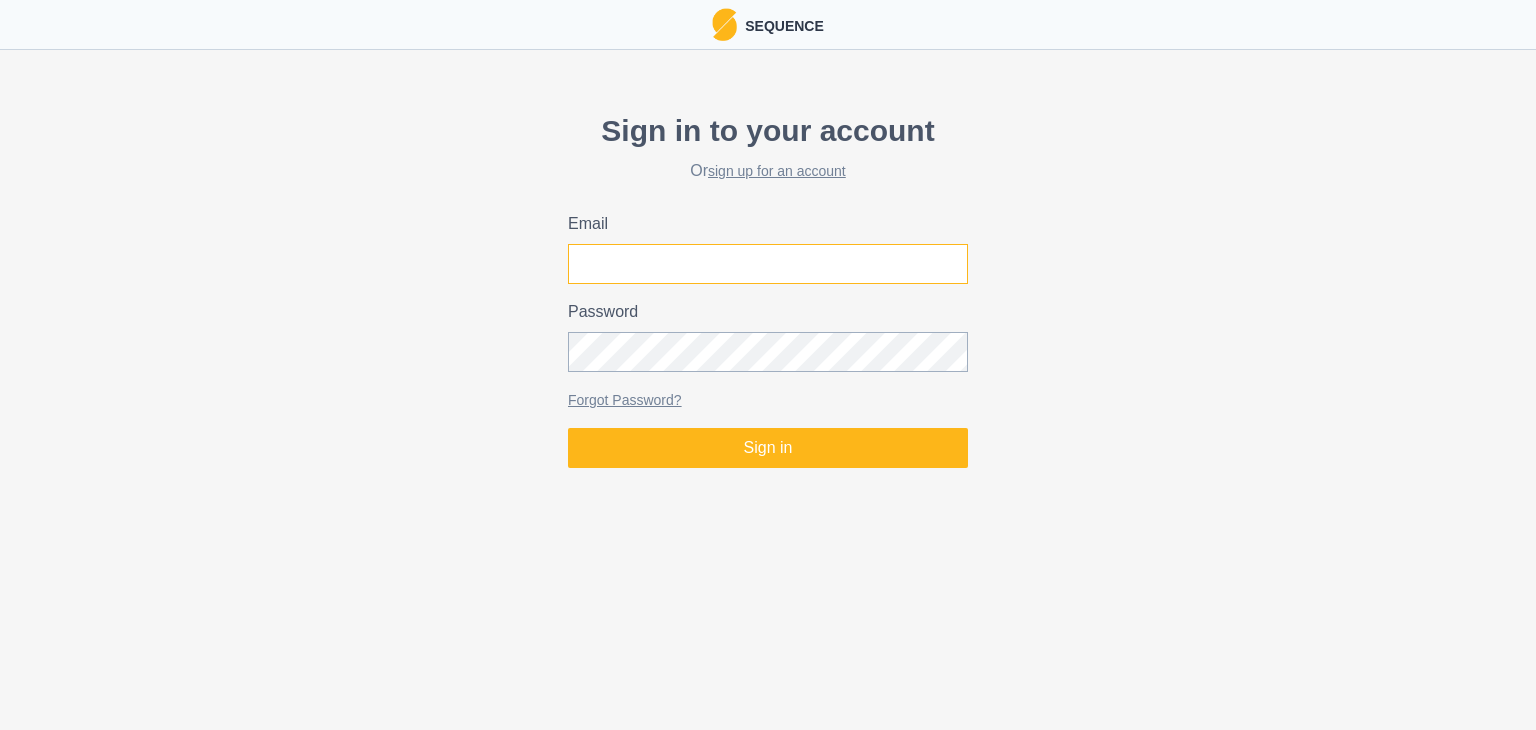 click on "Email" at bounding box center [768, 264] 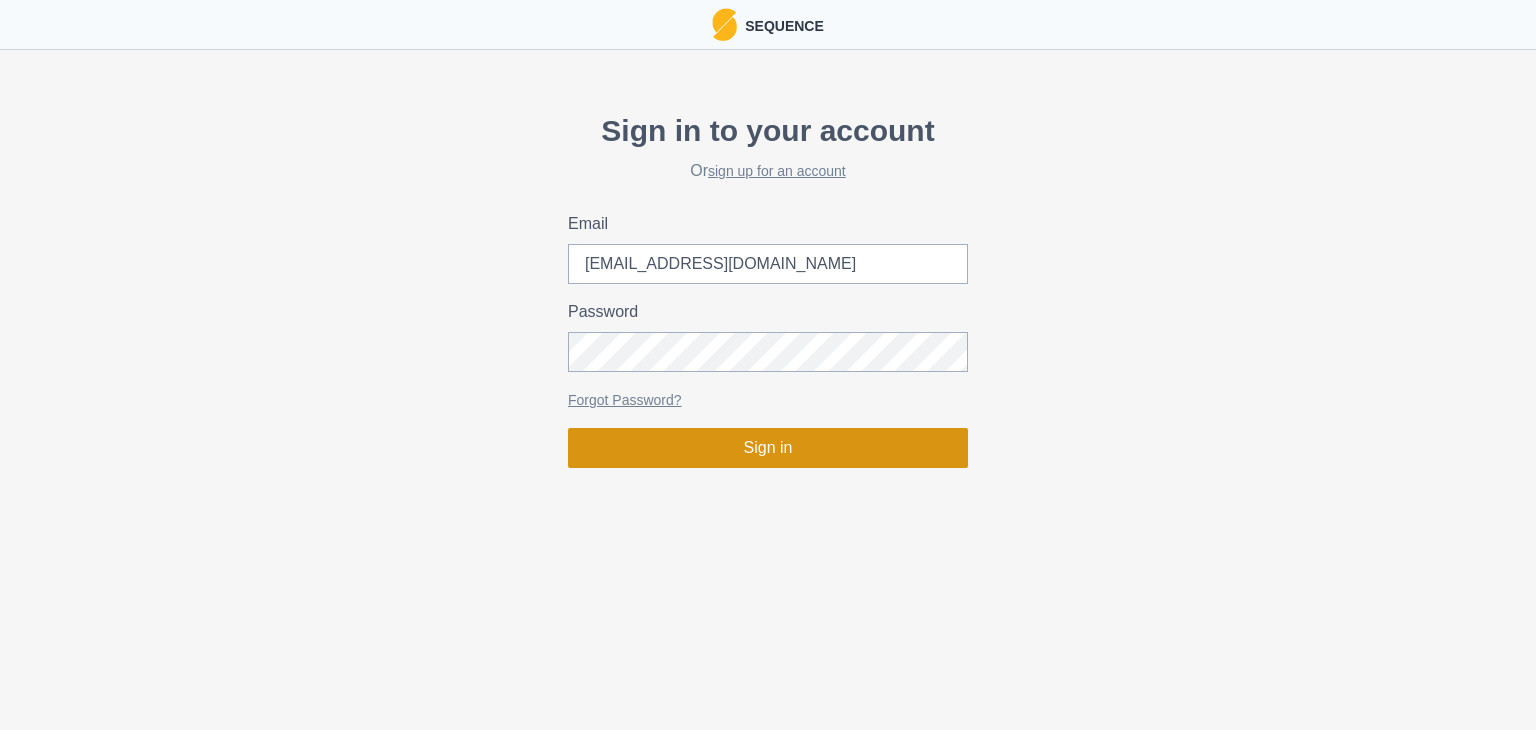 click on "Sign in" at bounding box center (768, 448) 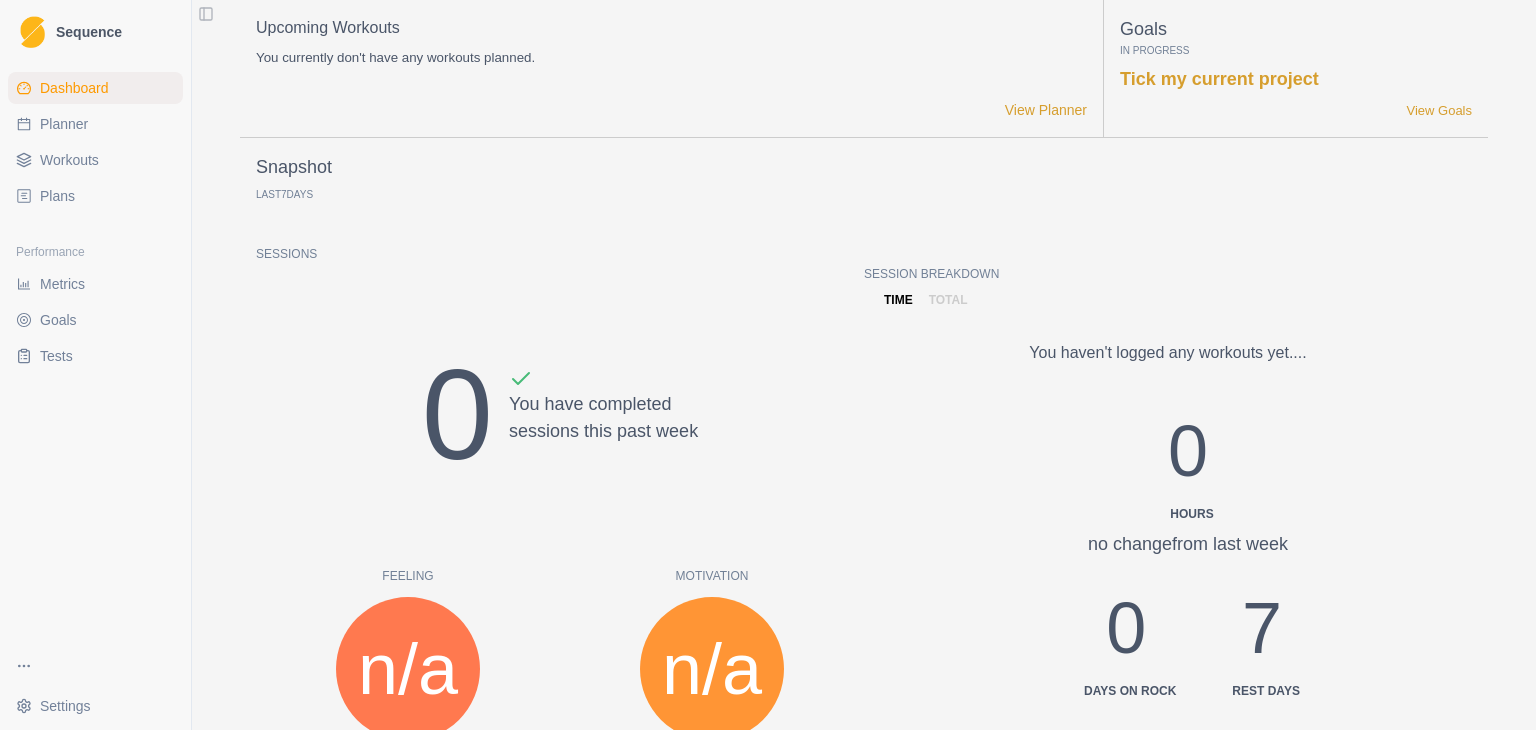 click on "Sequence" at bounding box center [89, 32] 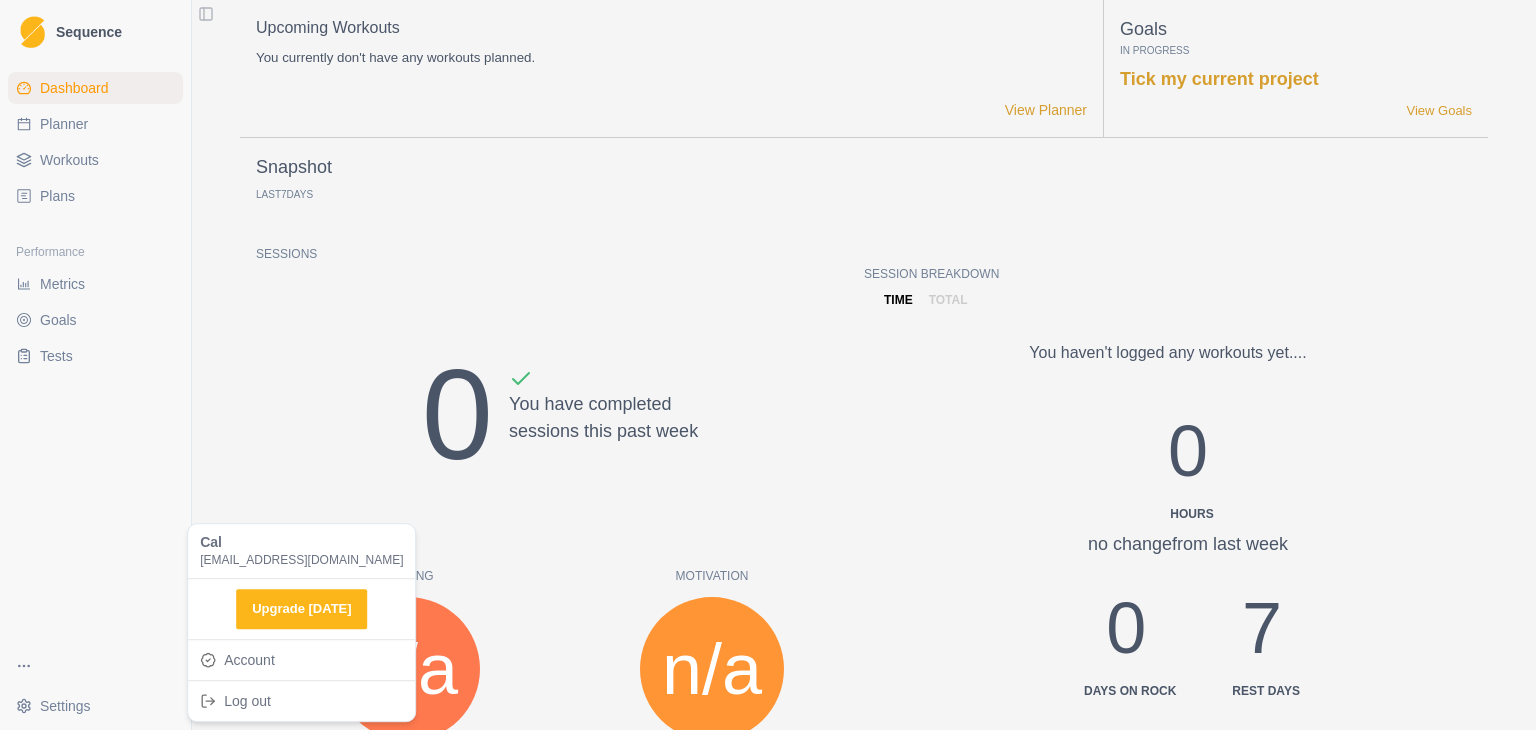 click on "Sequence Dashboard Planner Workouts Plans Performance Metrics Goals Tests Settings Toggle Sidebar Upcoming Workouts You currently don't have any workouts planned. View Planner Goals In Progress Tick my current project View Goals Snapshot Last  7  Days Sessions 0 You have completed     sessions this past week Feeling n/a Felt Score n/a  from last week Motivation n/a Motivation Score n/a  from last week Performance n/a Performance Score n/a  from last week RPE n/a RPE Score n/a  from last week Session Breakdown time total You haven't logged any workouts yet.... 0 Hours no change  from last week 0 Days on Rock 7 Rest days Recent Milestones 4 weeks after using Sequence View Milestones Recent Notes Started using Sequence View Notes heroku-24
Cal [EMAIL_ADDRESS][DOMAIN_NAME] Upgrade [DATE] Account Log out" at bounding box center [768, 365] 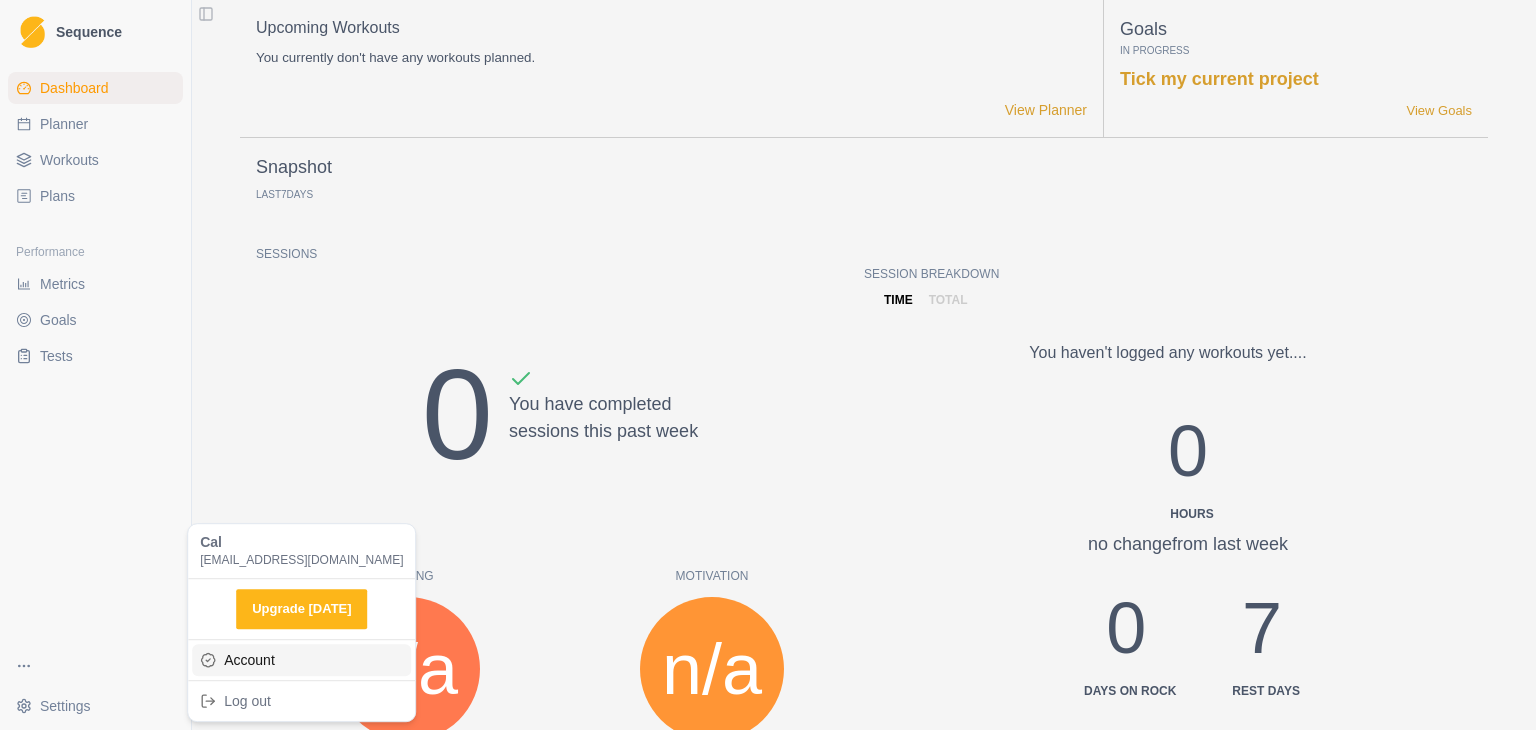 click on "Account" at bounding box center (301, 660) 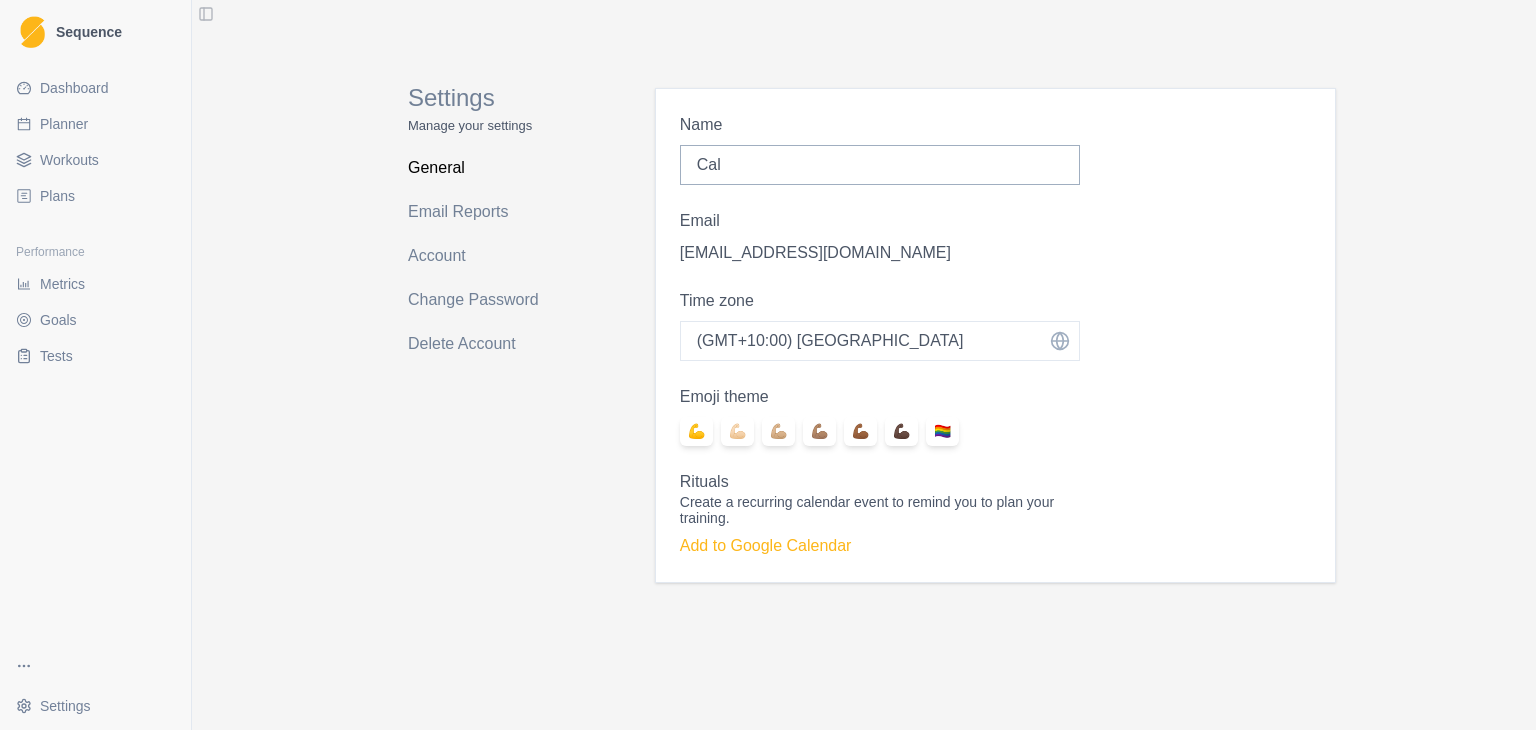 click on "Sequence Dashboard Planner Workouts Plans Performance Metrics Goals Tests Settings Toggle Sidebar Settings Manage your settings General Email Reports Account Change Password Delete Account Name Cal Email [EMAIL_ADDRESS][DOMAIN_NAME] Time zone Select time zone (GMT+12:00) [GEOGRAPHIC_DATA] (GMT+12:00) [GEOGRAPHIC_DATA] (GMT-11:00) [US_STATE] (GMT-11:00) [GEOGRAPHIC_DATA] (GMT-10:00) [US_STATE] (GMT+10:00) [US_STATE] (GMT+10:00) [GEOGRAPHIC_DATA] (GMT+11:00) [GEOGRAPHIC_DATA] (GMT+11:00) [PERSON_NAME] Is. (GMT+12:00) [GEOGRAPHIC_DATA] (GMT+12:00) [PERSON_NAME] Is. (GMT+12:45) Chatham Is. (GMT+13:00) Nuku'alofa (GMT+13:00) [GEOGRAPHIC_DATA] (GMT+13:00) Tokelau Is. (GMT-12:00) International Date Line West (GMT-09:00) [US_STATE] (GMT-08:00) Pacific Time ([GEOGRAPHIC_DATA] & [GEOGRAPHIC_DATA]) (GMT-08:00) [GEOGRAPHIC_DATA] (GMT-07:00) [US_STATE] (GMT-07:00) [GEOGRAPHIC_DATA] (GMT-07:00) [GEOGRAPHIC_DATA] (GMT-07:00) Mountain Time ([GEOGRAPHIC_DATA] & [GEOGRAPHIC_DATA]) (GMT-06:00) [GEOGRAPHIC_DATA] (GMT-06:00) Central Time ([GEOGRAPHIC_DATA] & [GEOGRAPHIC_DATA]) (GMT-06:00) [GEOGRAPHIC_DATA] (GMT-06:00) [GEOGRAPHIC_DATA] (GMT-06:00) [GEOGRAPHIC_DATA] (GMT-06:00) [GEOGRAPHIC_DATA] (GMT-05:00) [GEOGRAPHIC_DATA] (GMT+00:00) UTC" at bounding box center [768, 365] 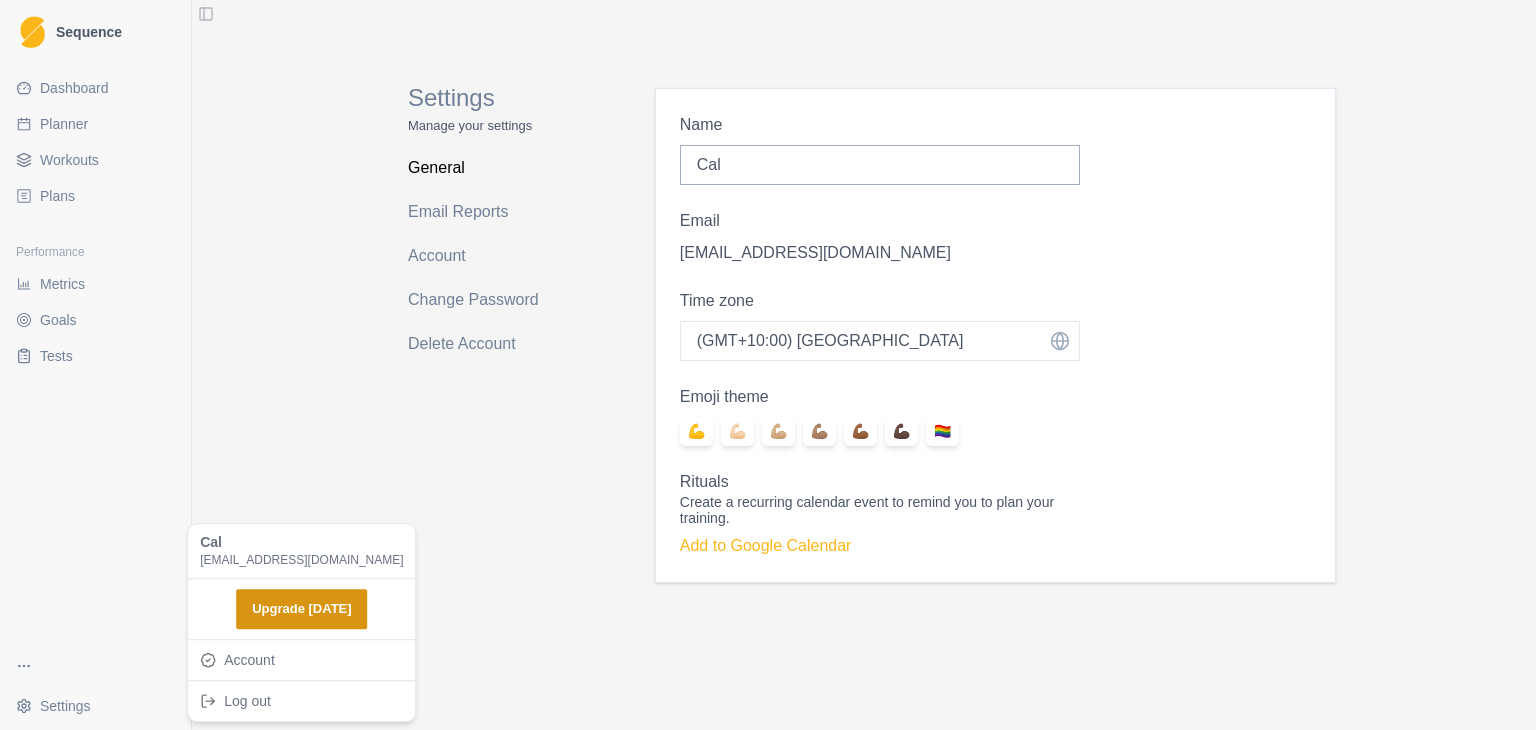 click on "Upgrade [DATE]" at bounding box center [301, 609] 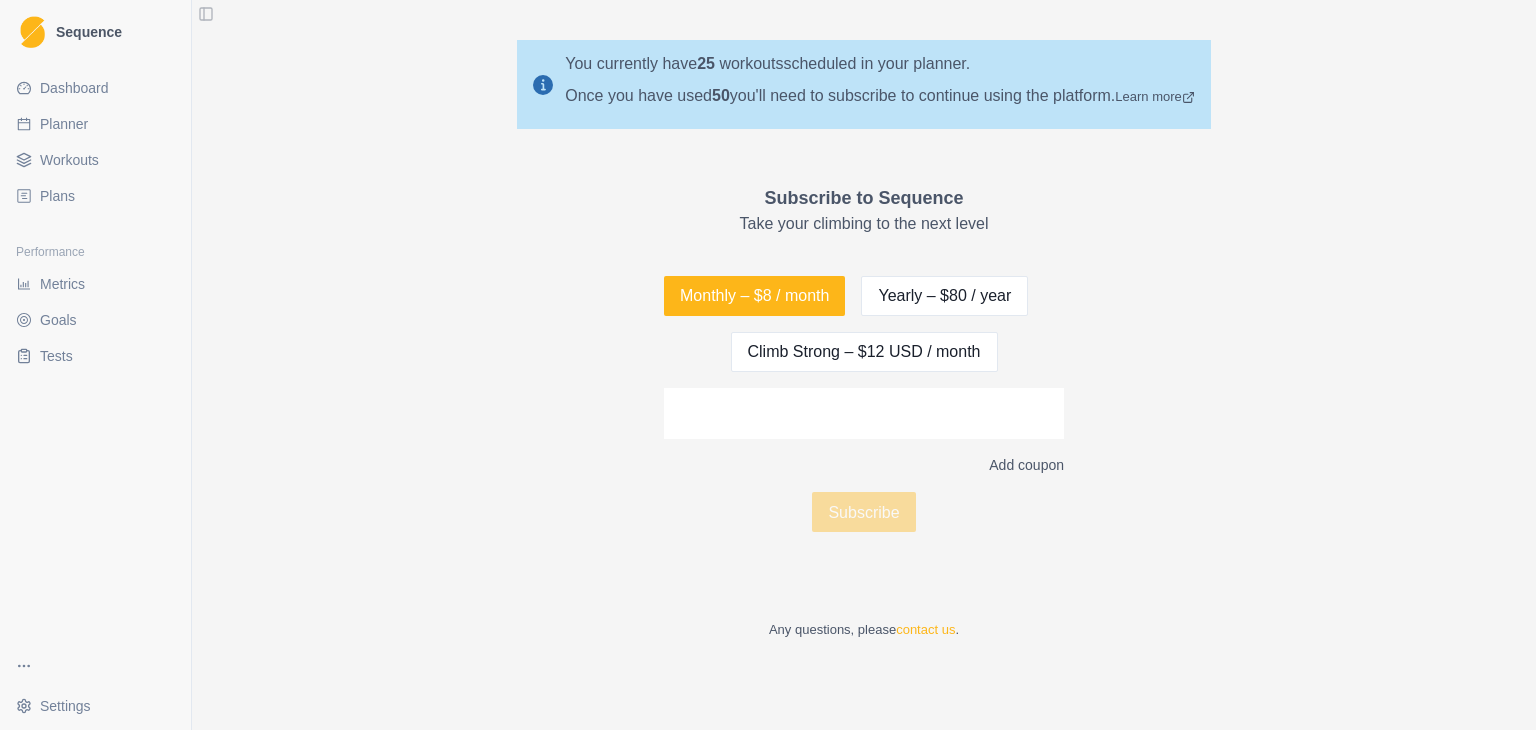 click on "Workouts" at bounding box center (69, 160) 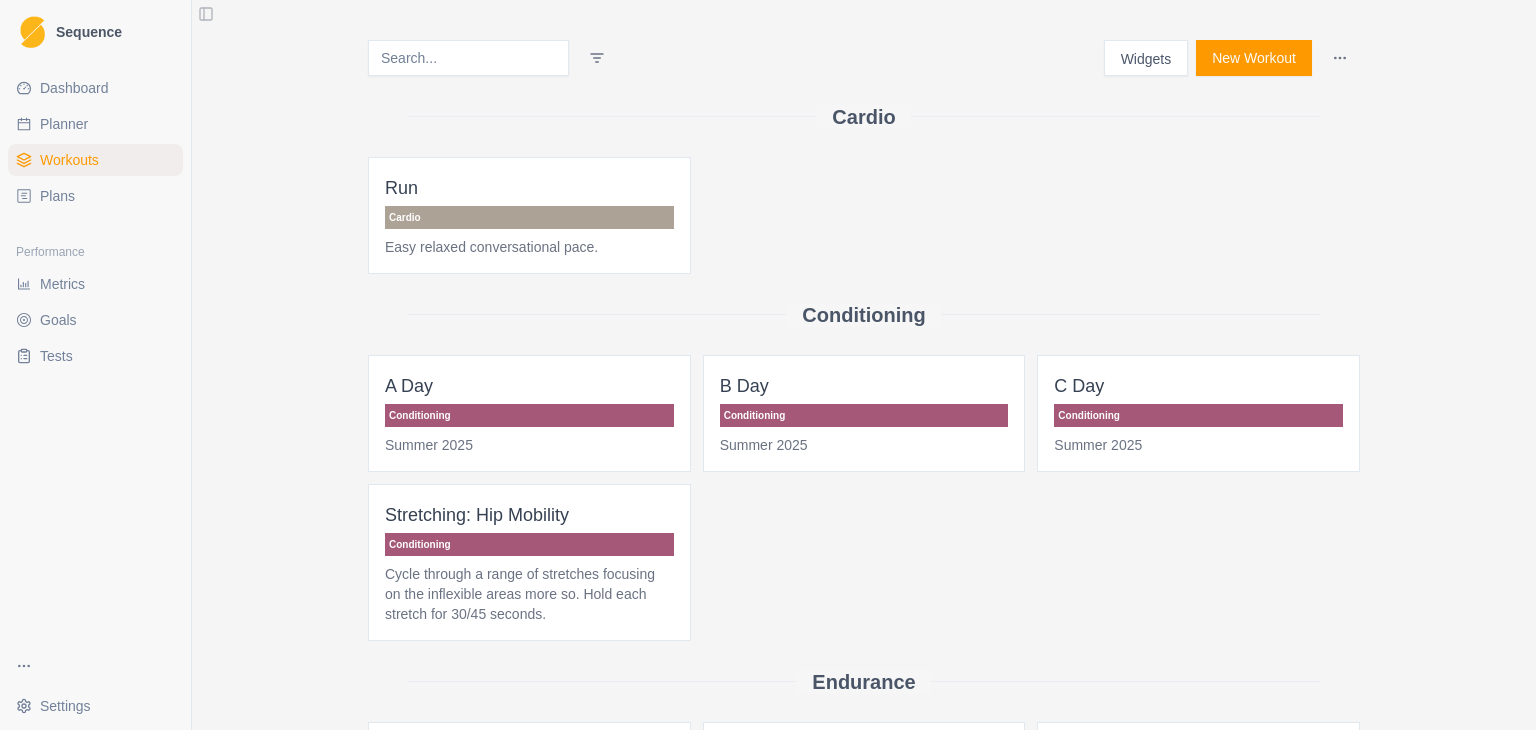 click on "New Workout" at bounding box center (1254, 58) 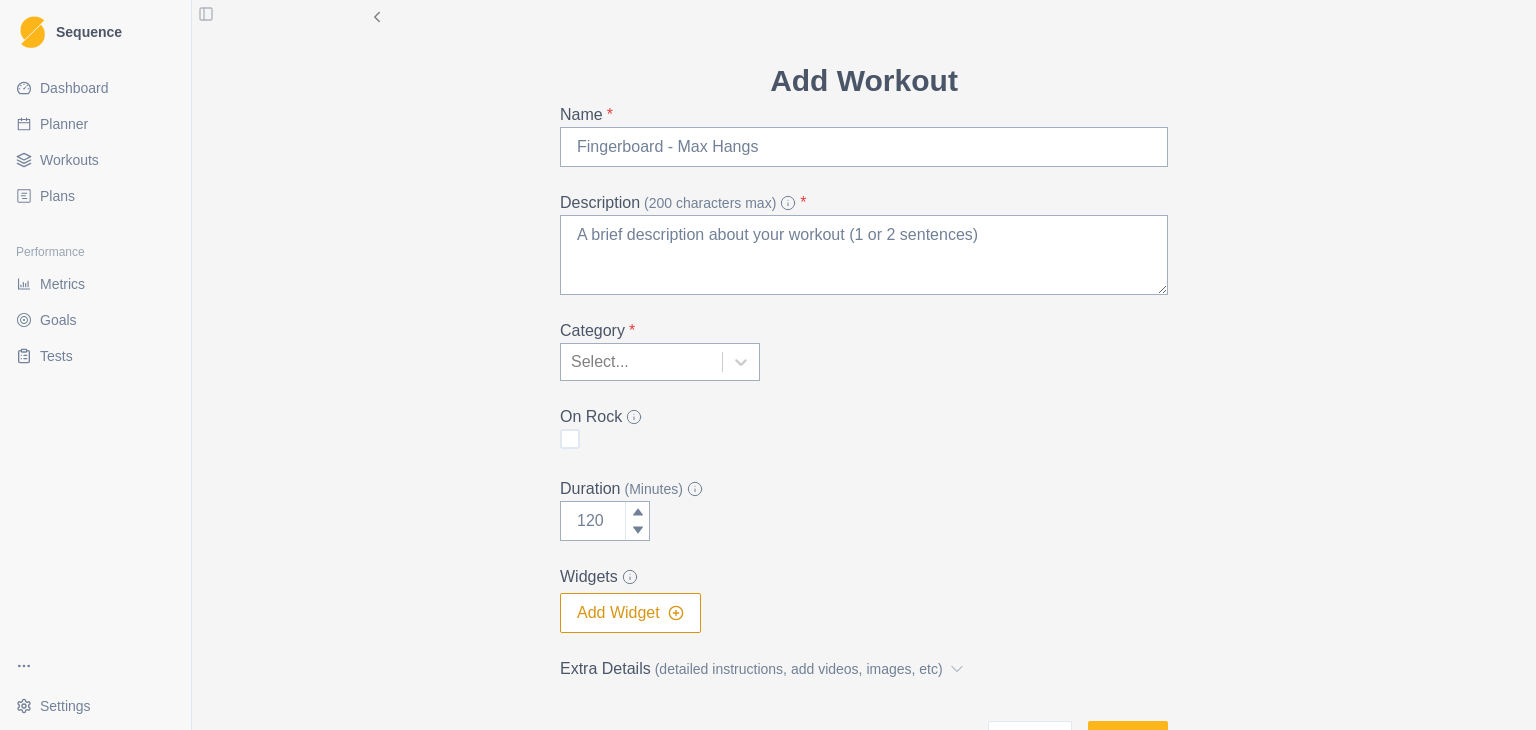 scroll, scrollTop: 0, scrollLeft: 0, axis: both 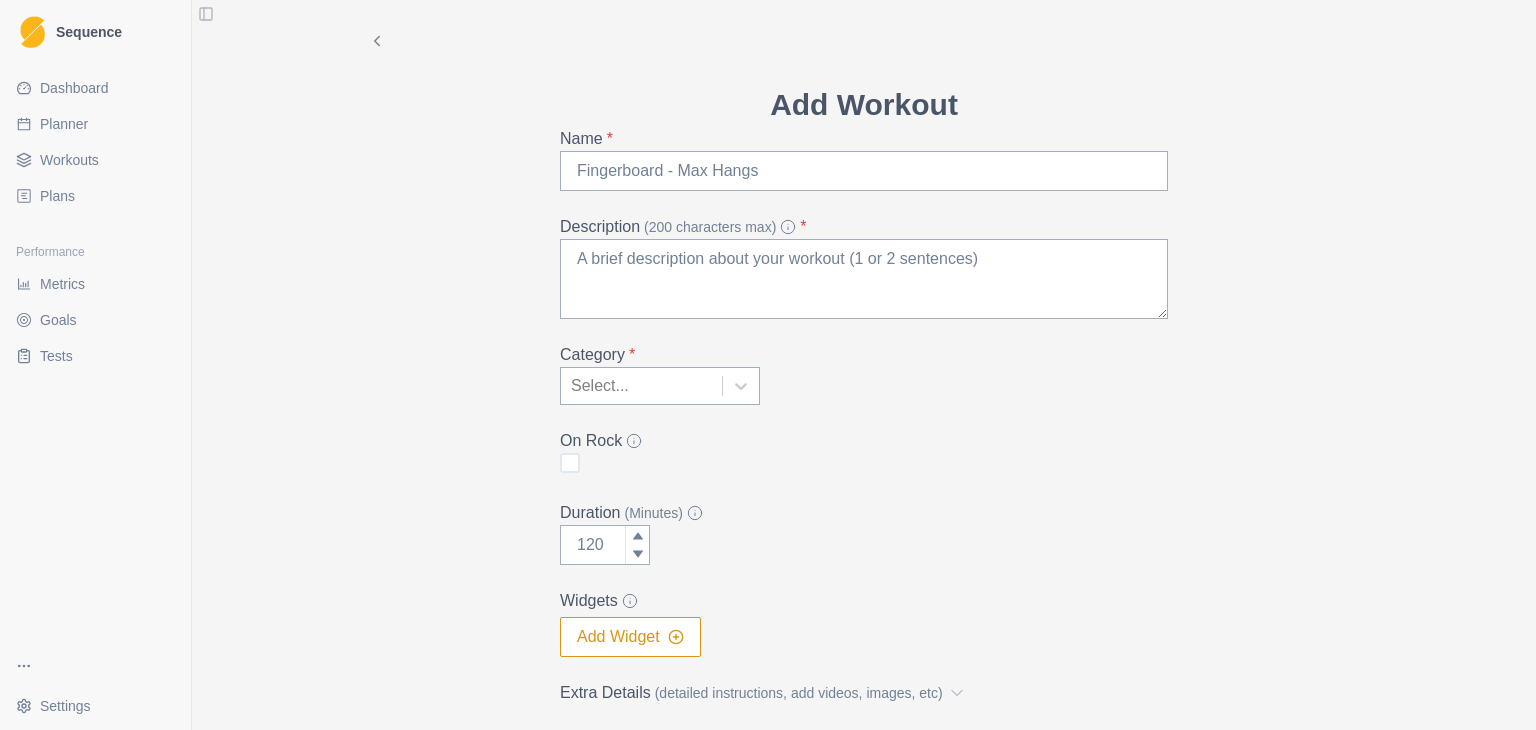 click on "Dashboard" at bounding box center (74, 88) 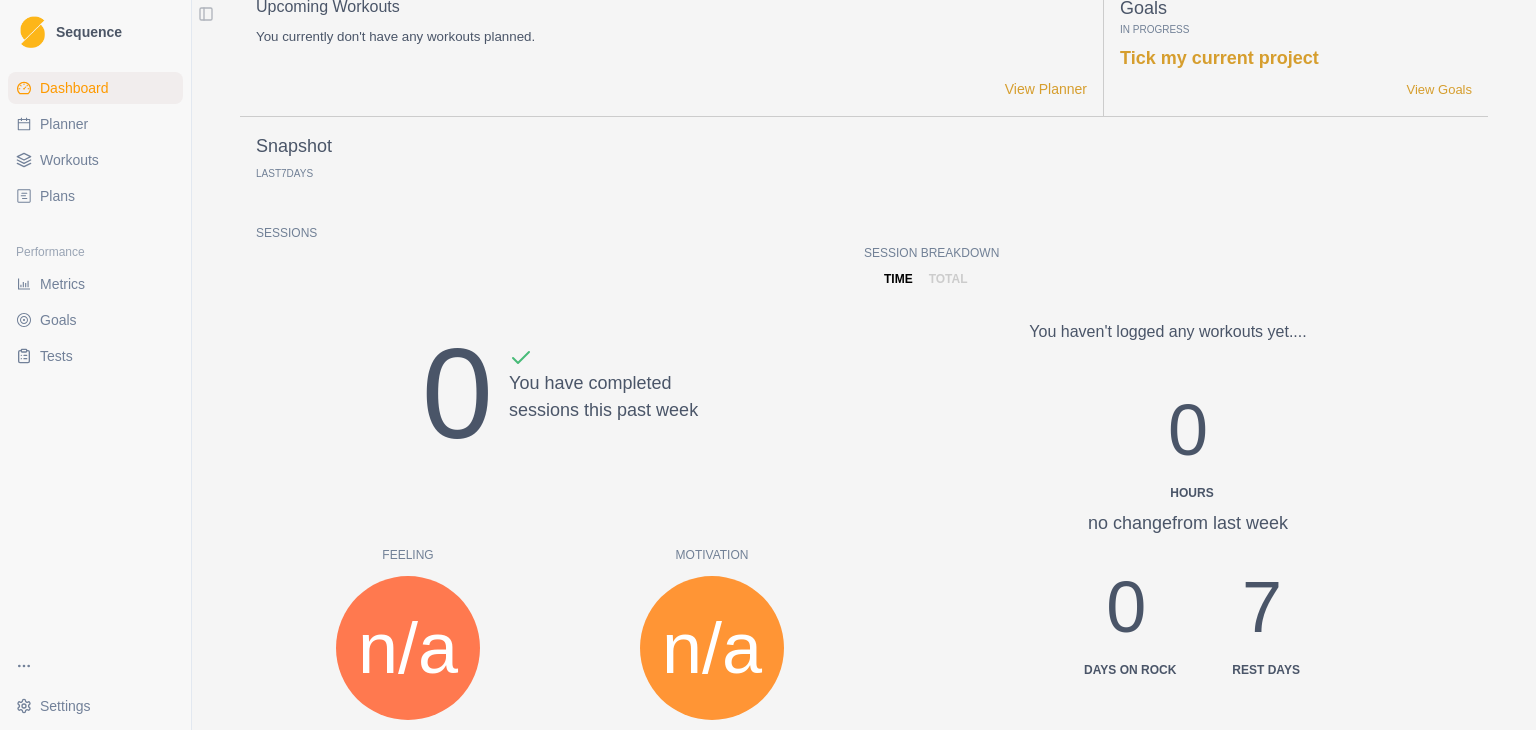 scroll, scrollTop: 0, scrollLeft: 0, axis: both 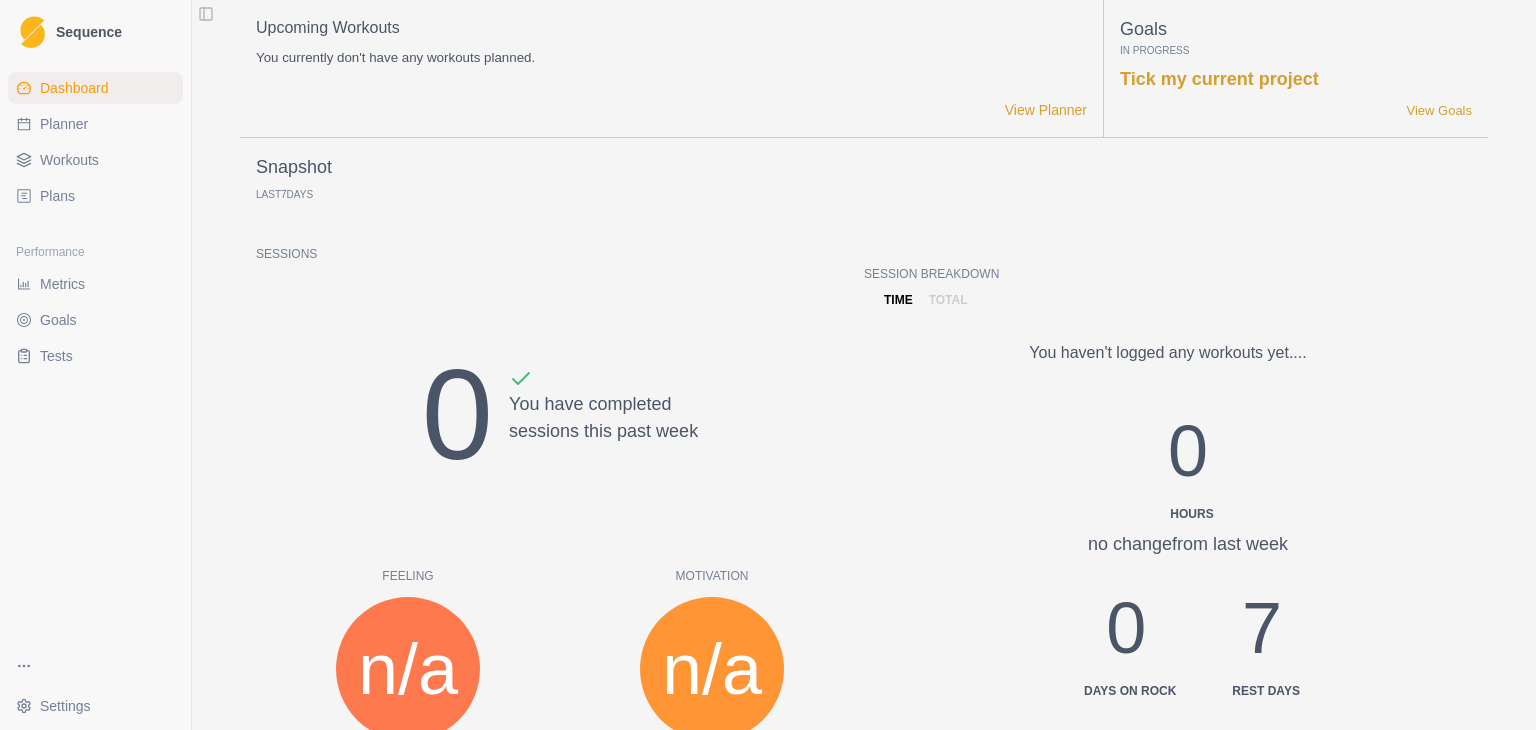 click on "Workouts" at bounding box center [69, 160] 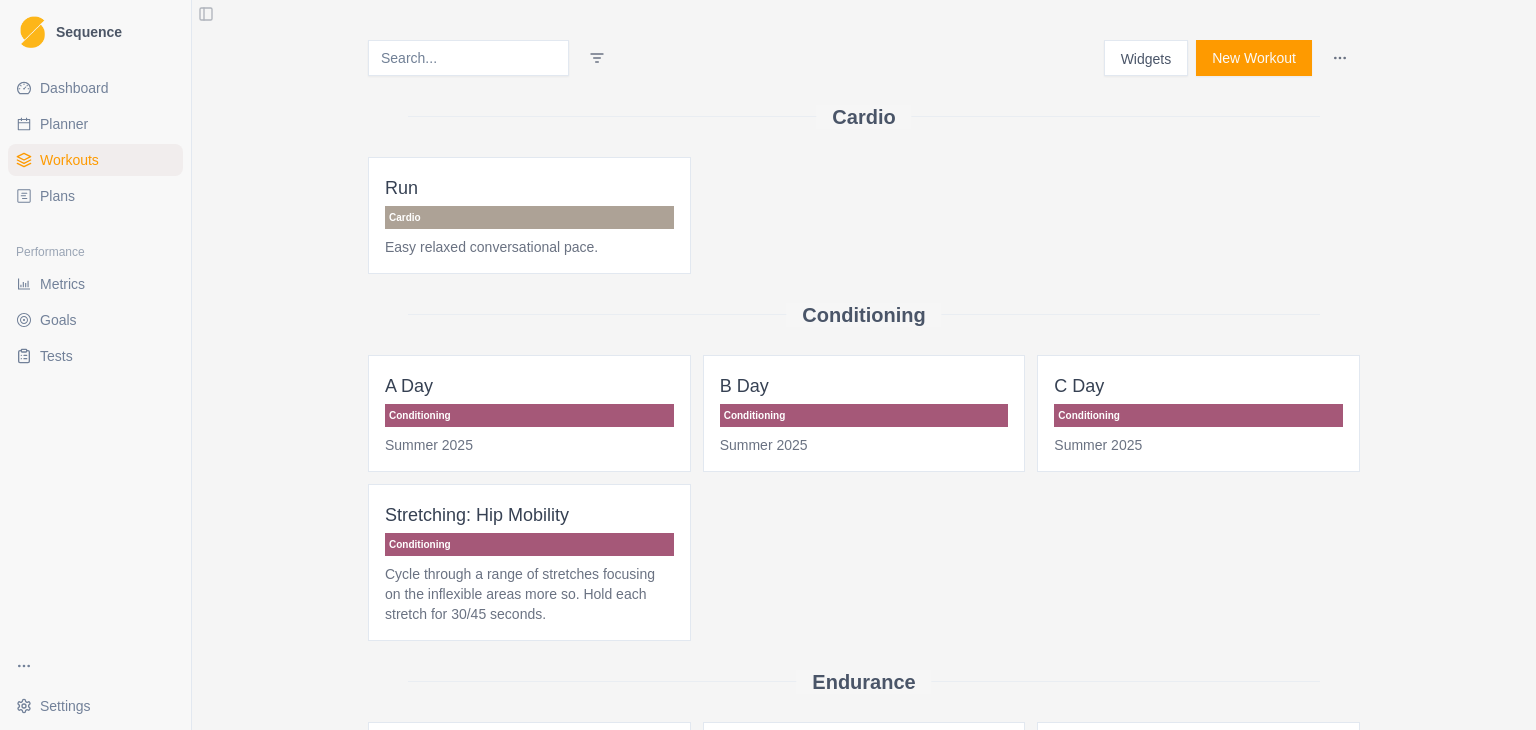 click on "Conditioning" at bounding box center [864, 415] 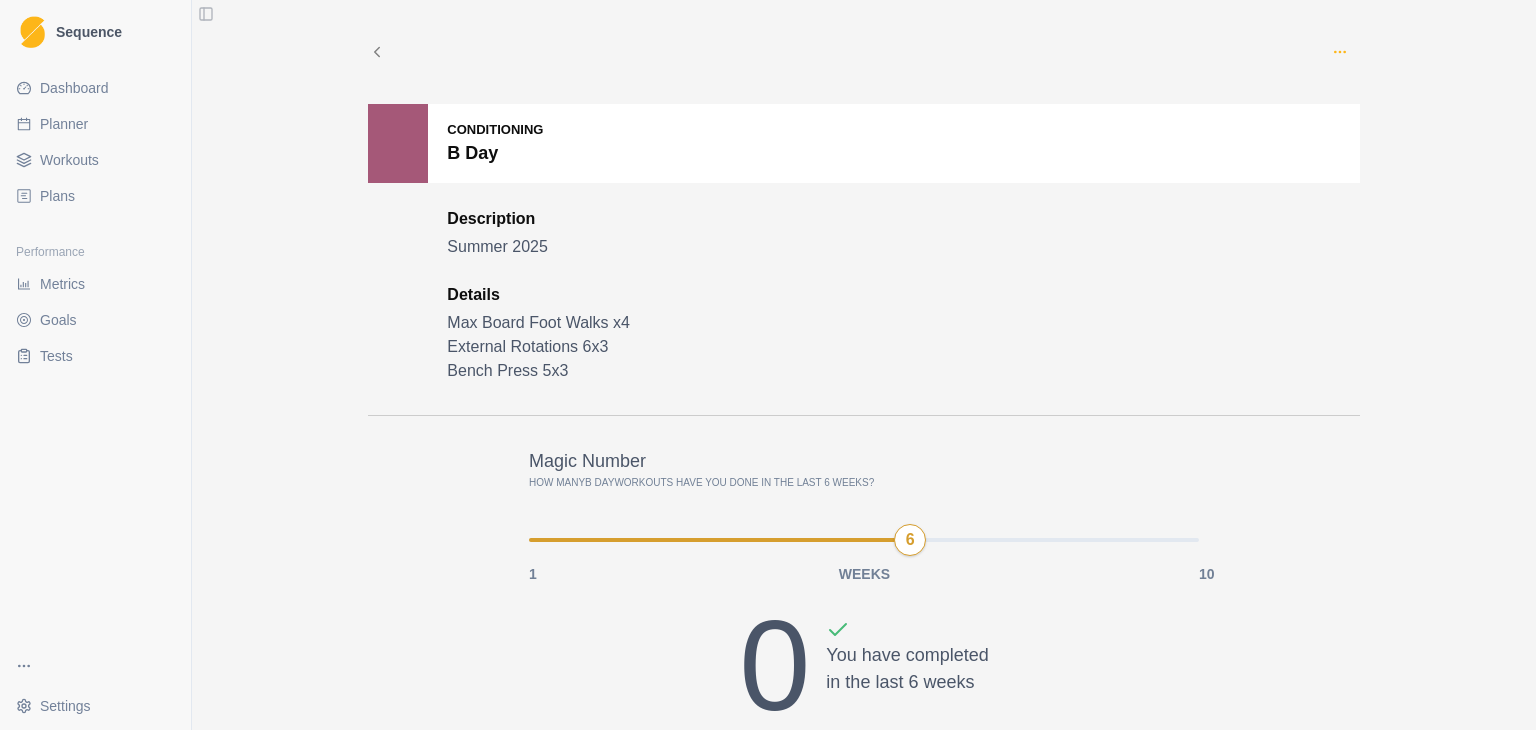 click 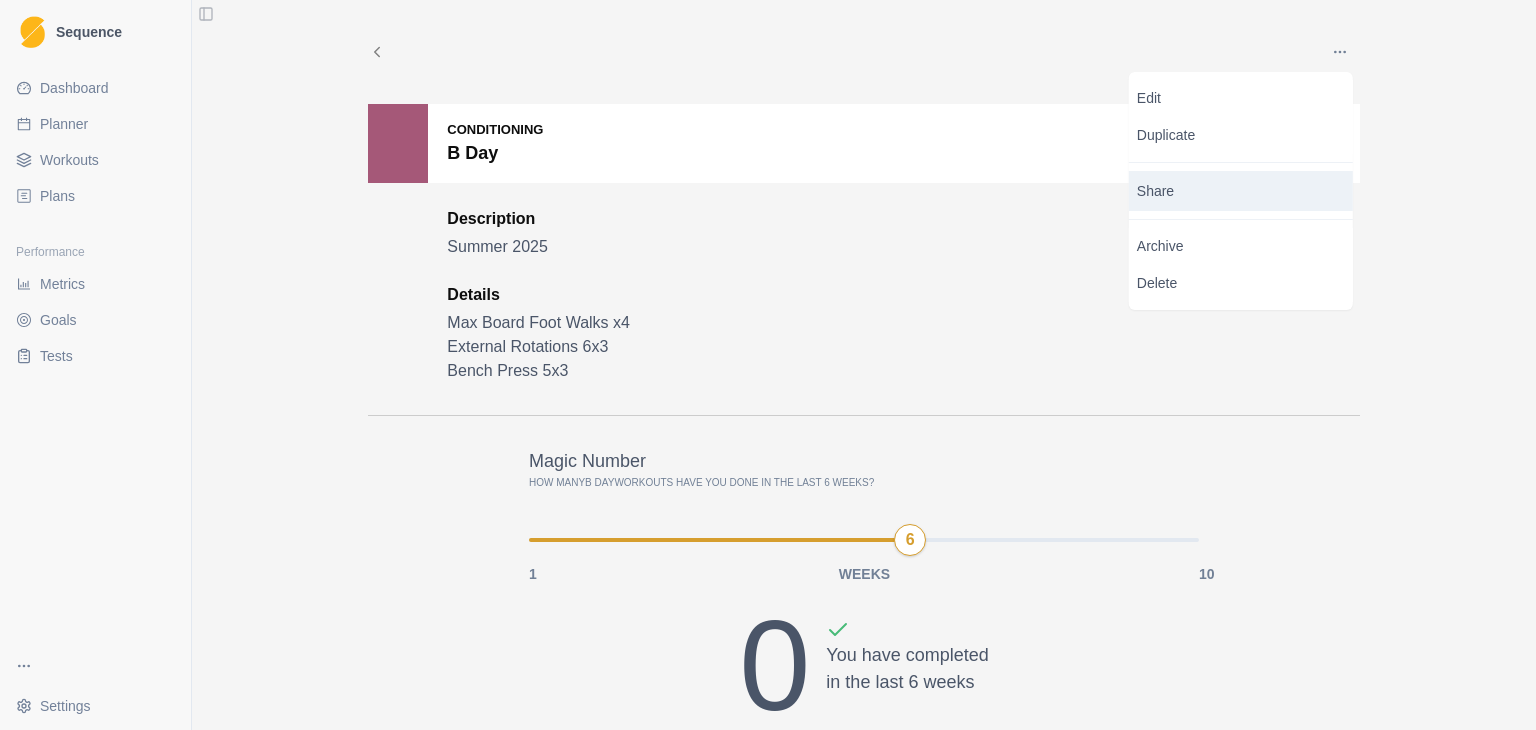 click on "Share" at bounding box center (1241, 191) 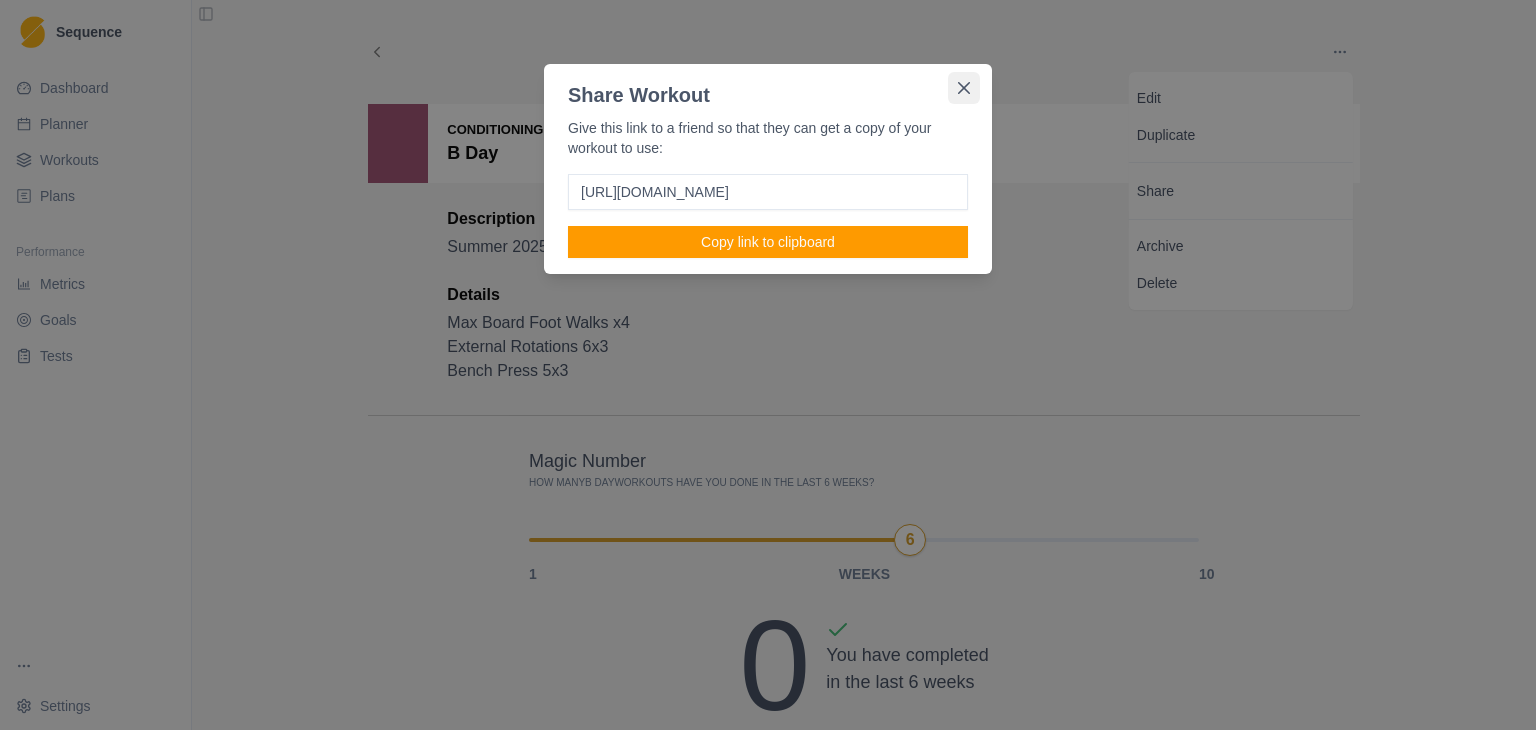 click 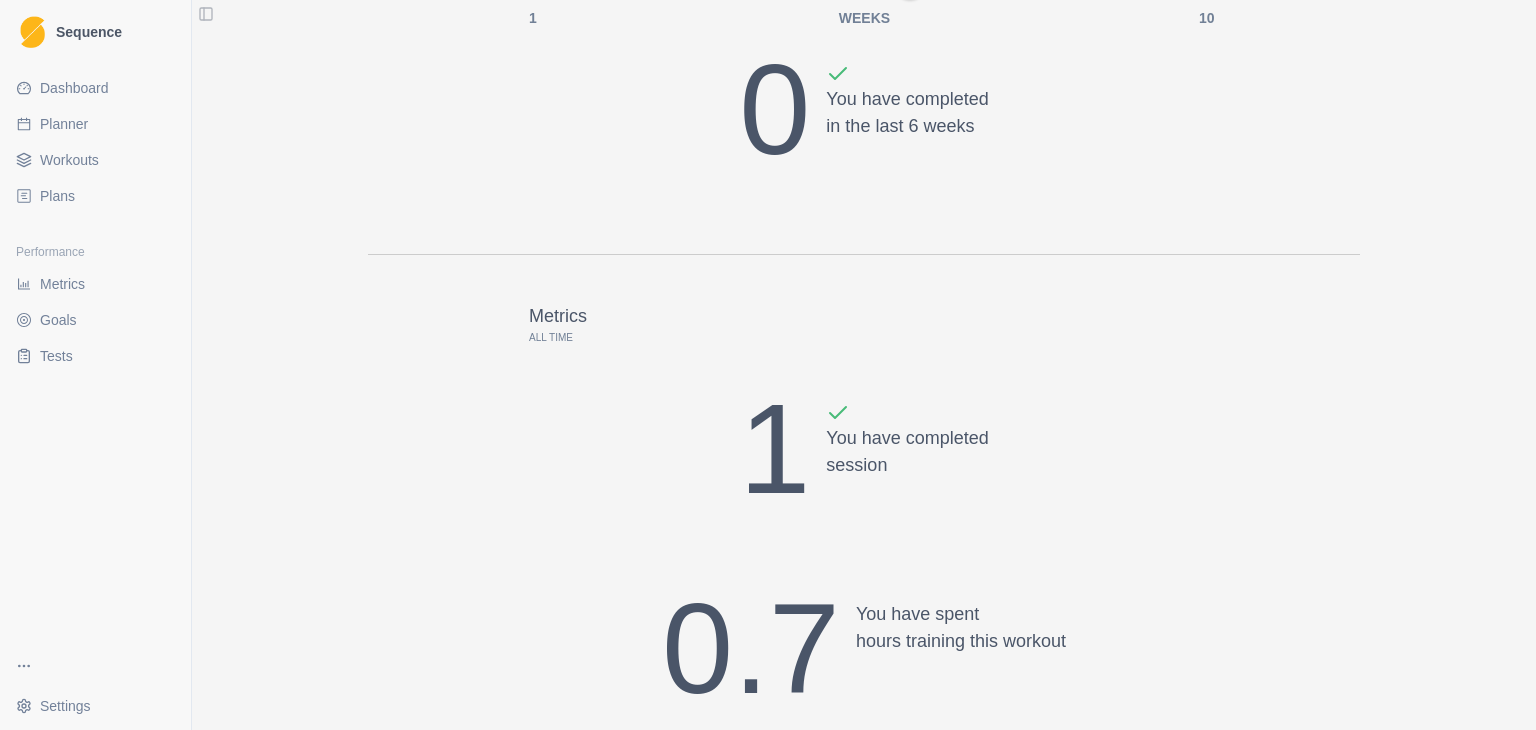 scroll, scrollTop: 0, scrollLeft: 0, axis: both 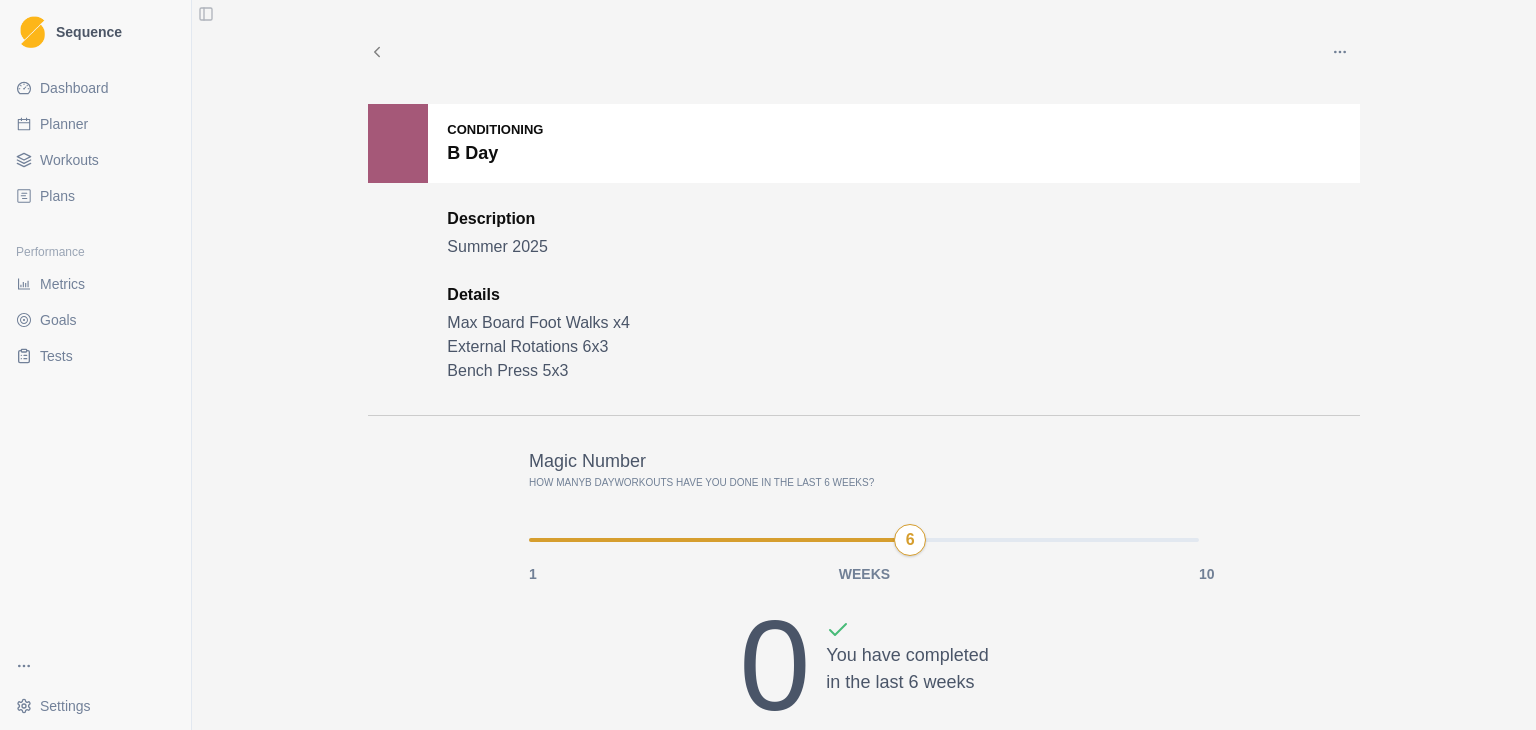 click on "Workouts" at bounding box center [69, 160] 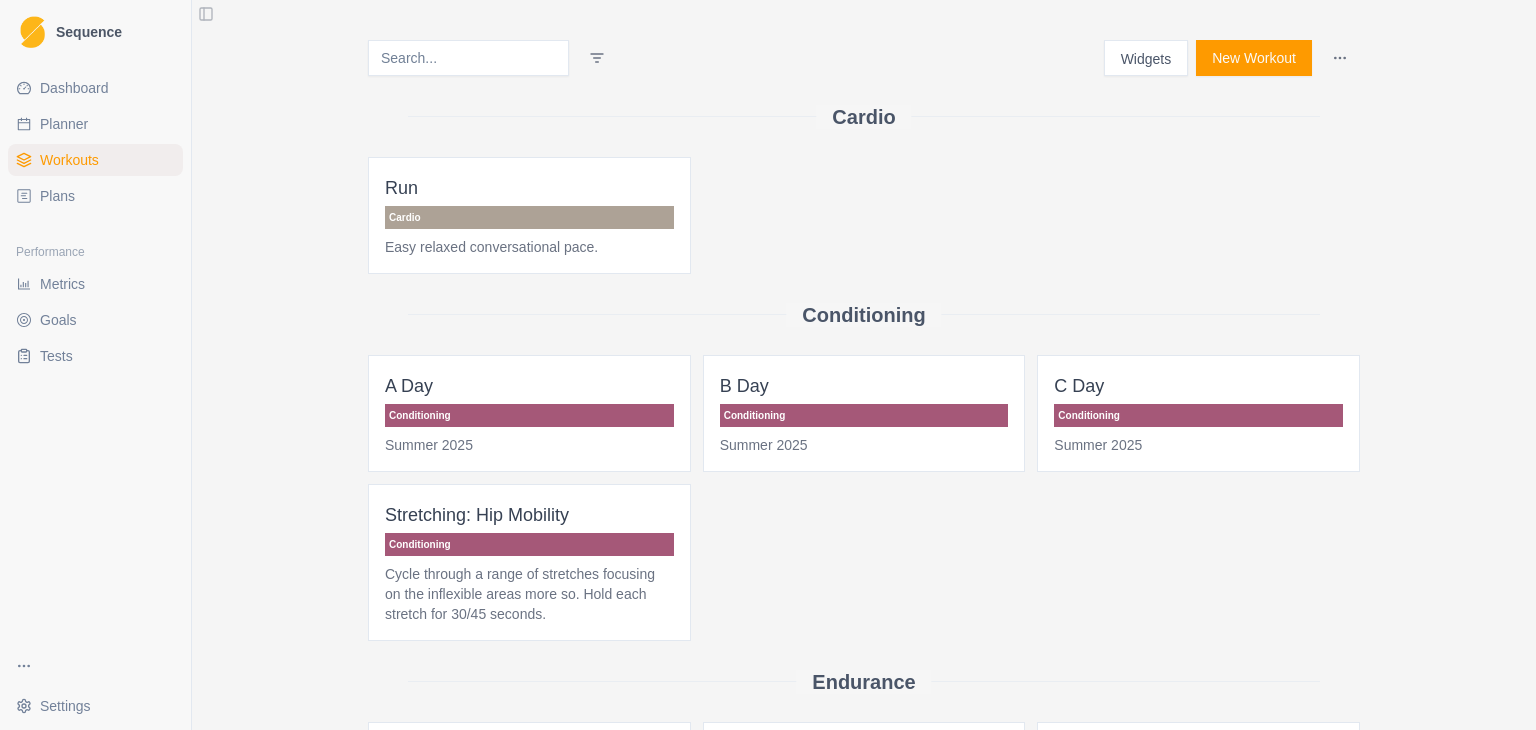click on "Sequence Dashboard Planner Workouts Plans Performance Metrics Goals Tests Settings Toggle Sidebar Widgets New Workout Cardio Run Cardio Easy relaxed conversational pace. Conditioning A Day Conditioning Summer 2025 B Day Conditioning Summer 2025 C Day Conditioning Summer 2025 Stretching: Hip Mobility Conditioning Cycle through a range of stretches focusing on the inflexible areas more so. Hold each stretch for 30/45 seconds. Endurance Arc'ing Endurance 10 min x 3. 5 min between reps. Nice and easy climbing. Don't get pumped Density Hangs Endurance Density Hangs Lead sesh Endurance Lead sesh Outdoor: Sport Endurance Climbing outside, having redpoint attempts and a good time Power Endurance Board Power Enduro Power Endurance Power enduro board sesh FB: Repeaters (short-duration) Power Endurance 10 second hang. 5-30 (depends on hold size and ability) seconds between hangs. 6 hangs per set. 3-5 sets. 1 minutes between sets. Outdoor: Limit Routes Power Endurance Strength / Power Board Sesh Gym Sesh" at bounding box center [768, 365] 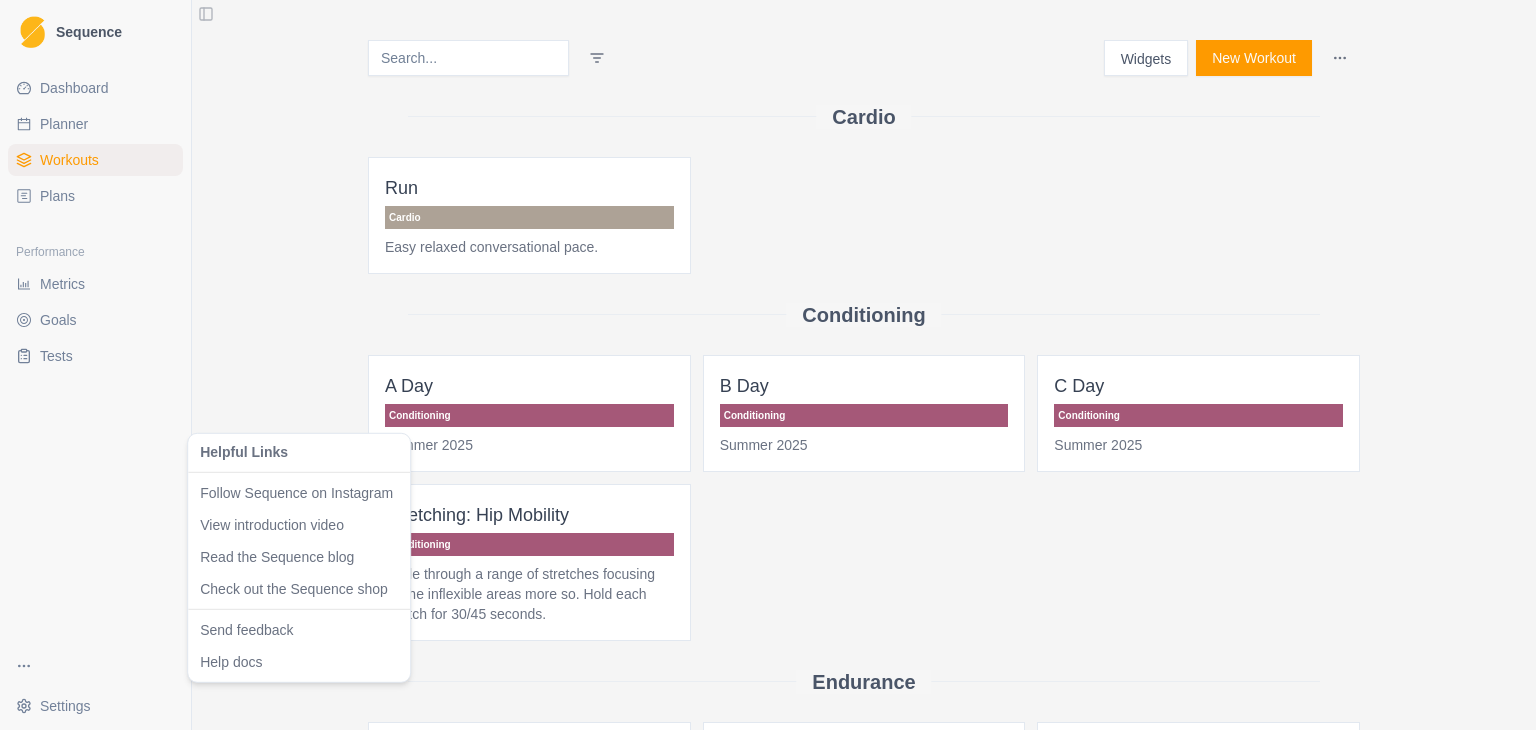 click on "View introduction video" at bounding box center [299, 524] 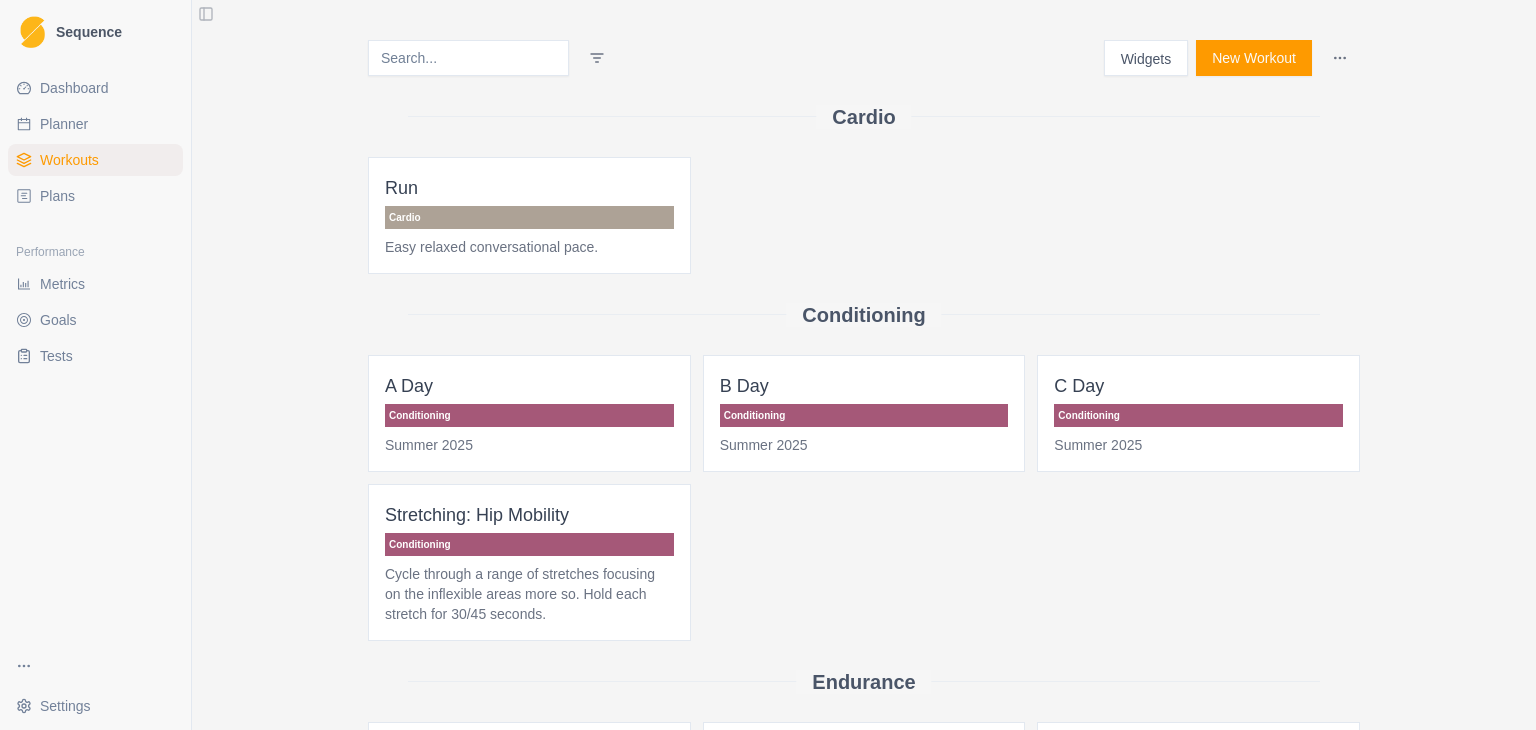 click on "Planner" at bounding box center [95, 124] 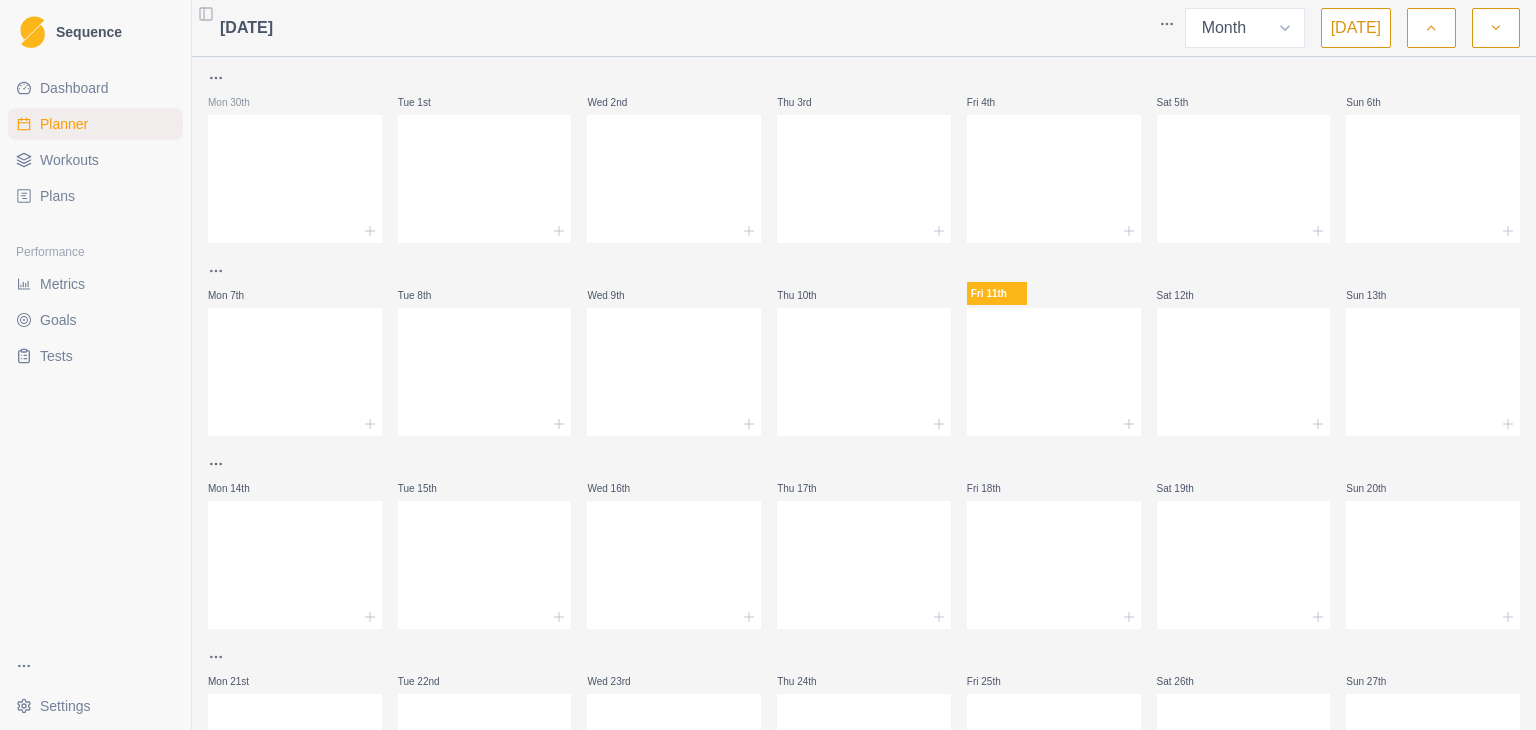 click on "Sequence Dashboard Planner Workouts Plans Performance Metrics Goals Tests Settings Toggle Sidebar [DATE] Week Month [DATE] Mon 30th Tue 1st Wed 2nd Thu 3rd Fri 4th Sat 5th Sun 6th Mon 7th Tue 8th Wed 9th Thu 10th Fri 11th Sat 12th Sun 13th Mon 14th Tue 15th Wed 16th Thu 17th Fri 18th Sat 19th Sun 20th Mon 21st Tue 22nd Wed 23rd Thu 24th Fri 25th Sat 26th Sun 27th Mon 28th Tue 29th Wed 30th Thu 31st Fri 1st Sat 2nd Sun 3rd
Press space bar to start a drag.
When dragging you can use the arrow keys to move the item around and escape to cancel.
Some screen readers may require you to be in focus mode or to use your pass through key" at bounding box center (768, 365) 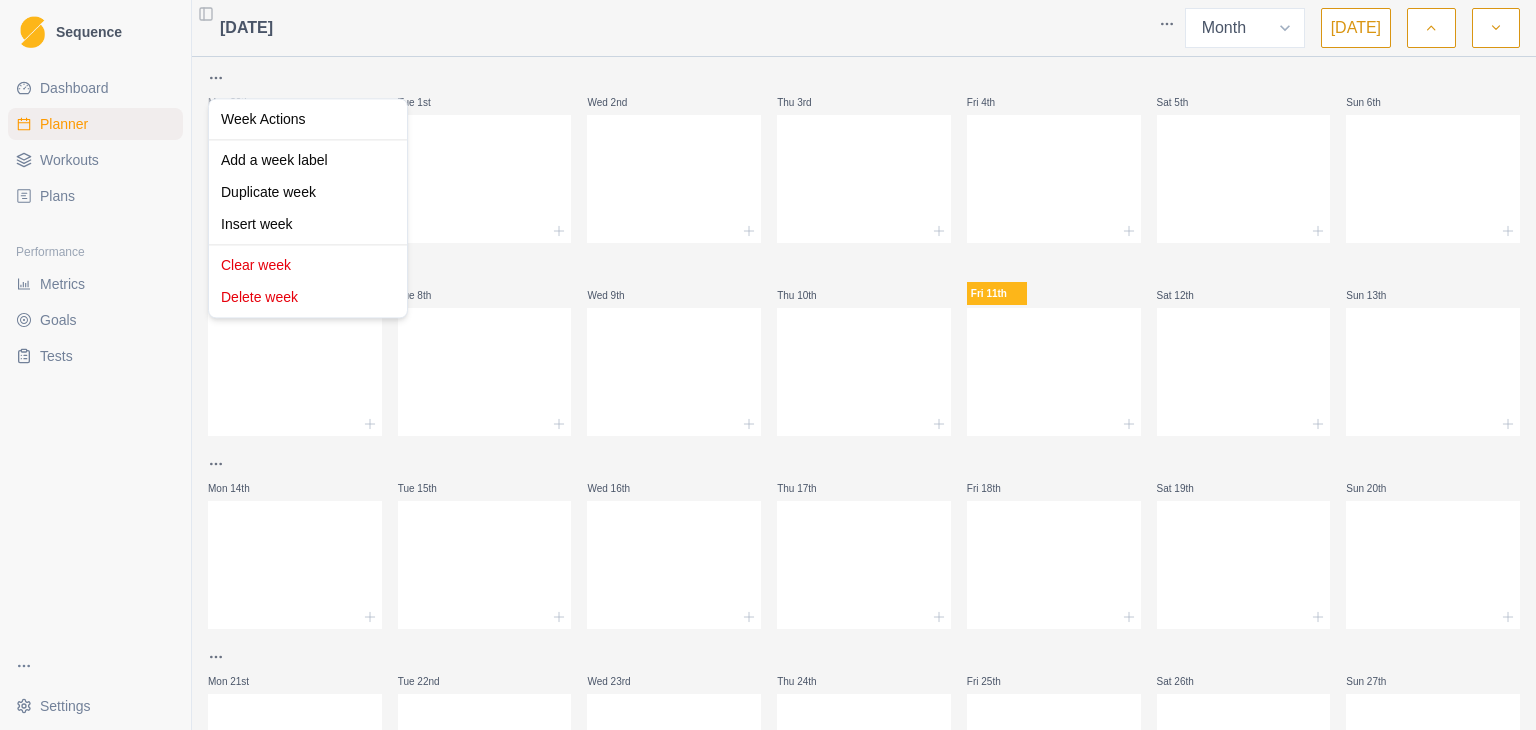click on "Sequence Dashboard Planner Workouts Plans Performance Metrics Goals Tests Settings Toggle Sidebar [DATE] Week Month [DATE] Mon 30th Tue 1st Wed 2nd Thu 3rd Fri 4th Sat 5th Sun 6th Mon 7th Tue 8th Wed 9th Thu 10th Fri 11th Sat 12th Sun 13th Mon 14th Tue 15th Wed 16th Thu 17th Fri 18th Sat 19th Sun 20th Mon 21st Tue 22nd Wed 23rd Thu 24th Fri 25th Sat 26th Sun 27th Mon 28th Tue 29th Wed 30th Thu 31st Fri 1st Sat 2nd Sun 3rd
Press space bar to start a drag.
When dragging you can use the arrow keys to move the item around and escape to cancel.
Some screen readers may require you to be in focus mode or to use your pass through key
Week Actions Add a week label Duplicate week Insert week Clear week Delete week" at bounding box center [768, 365] 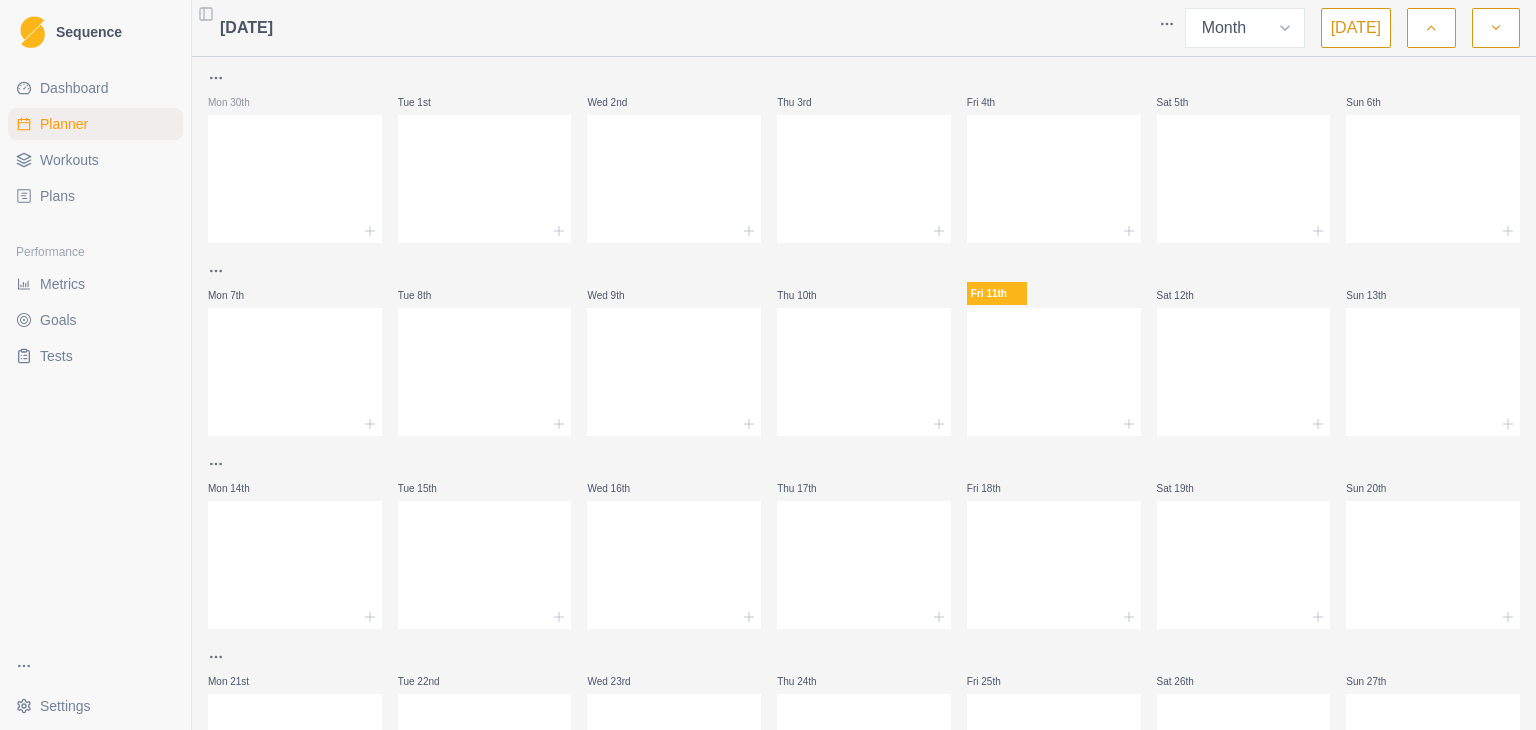 click on "Workouts" at bounding box center [95, 160] 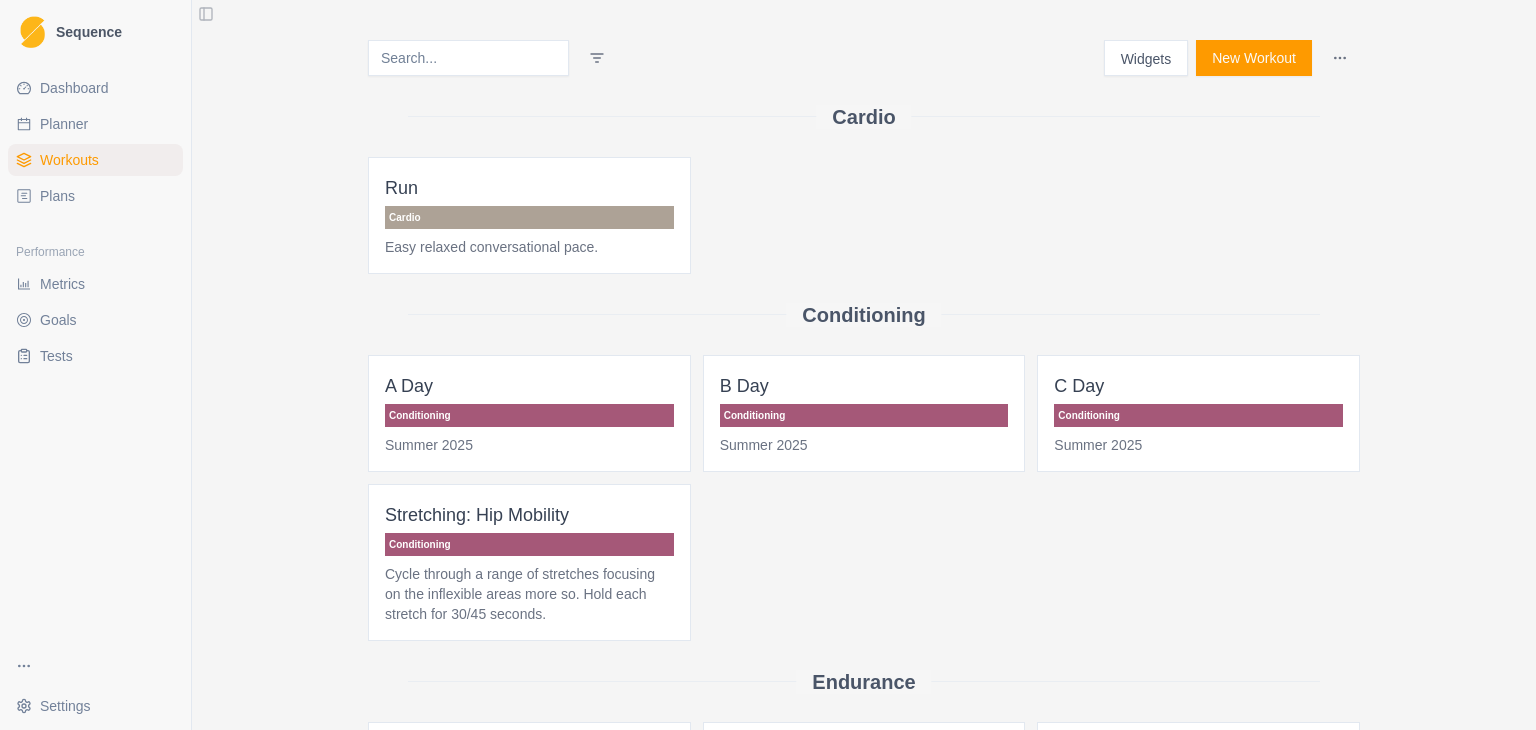 click on "Run" at bounding box center [529, 188] 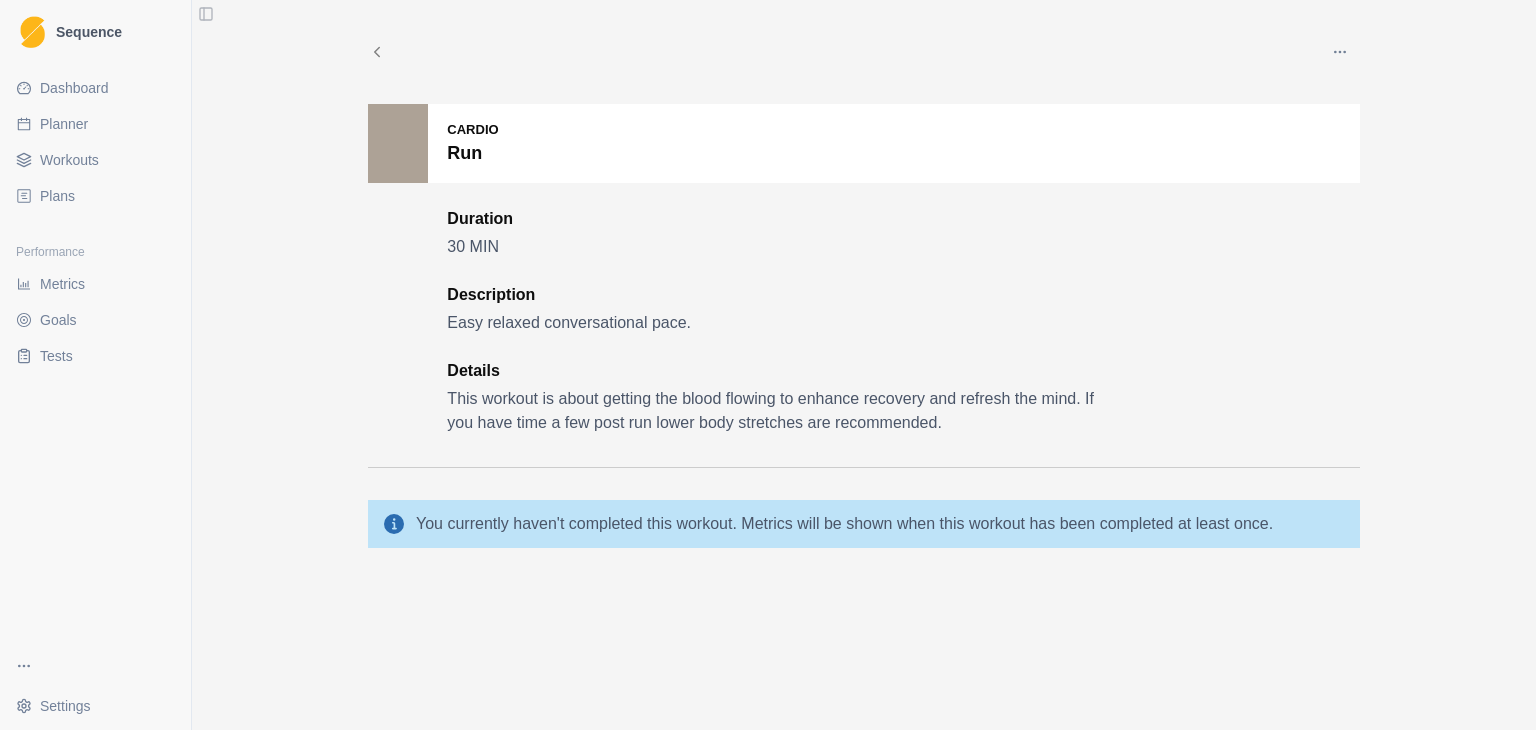 click at bounding box center [1340, 52] 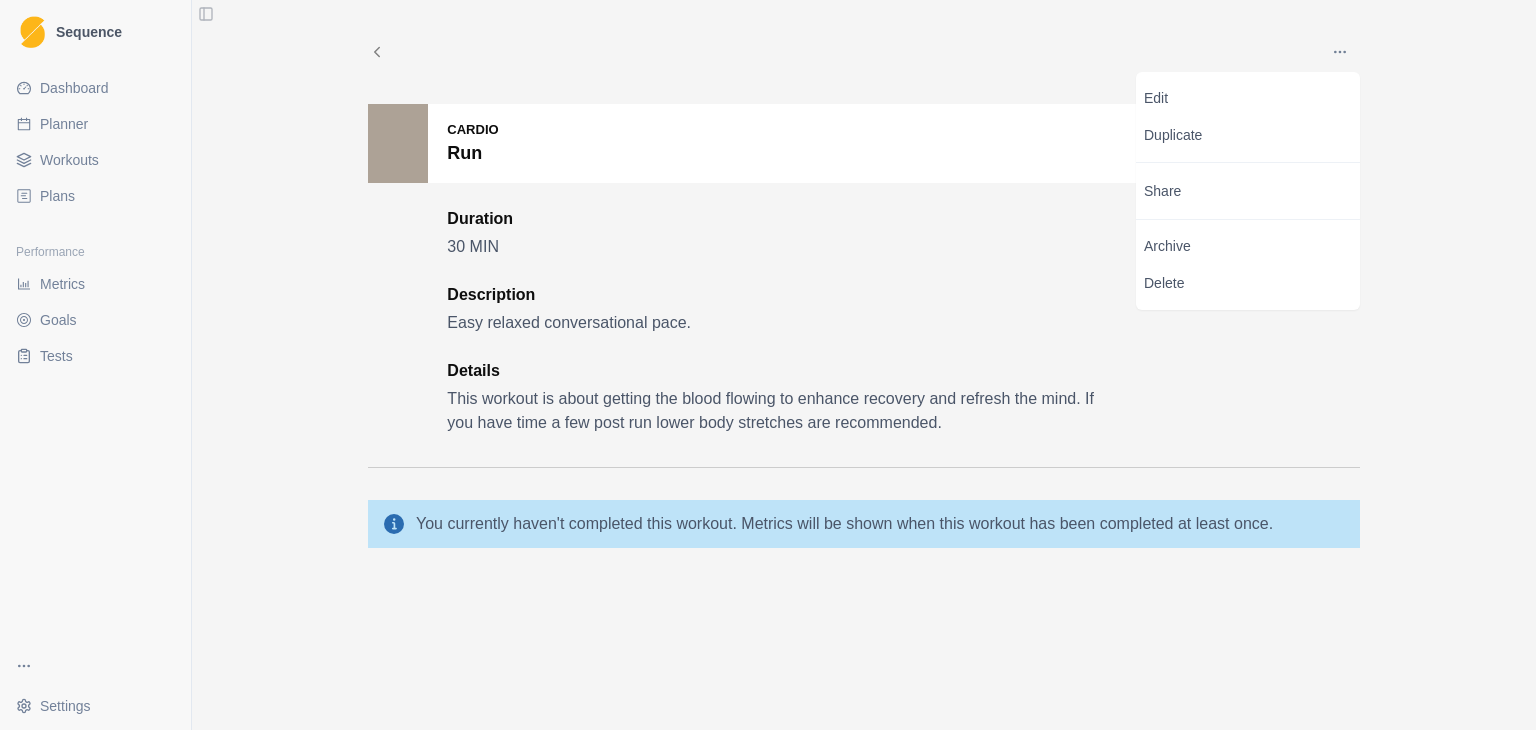 click 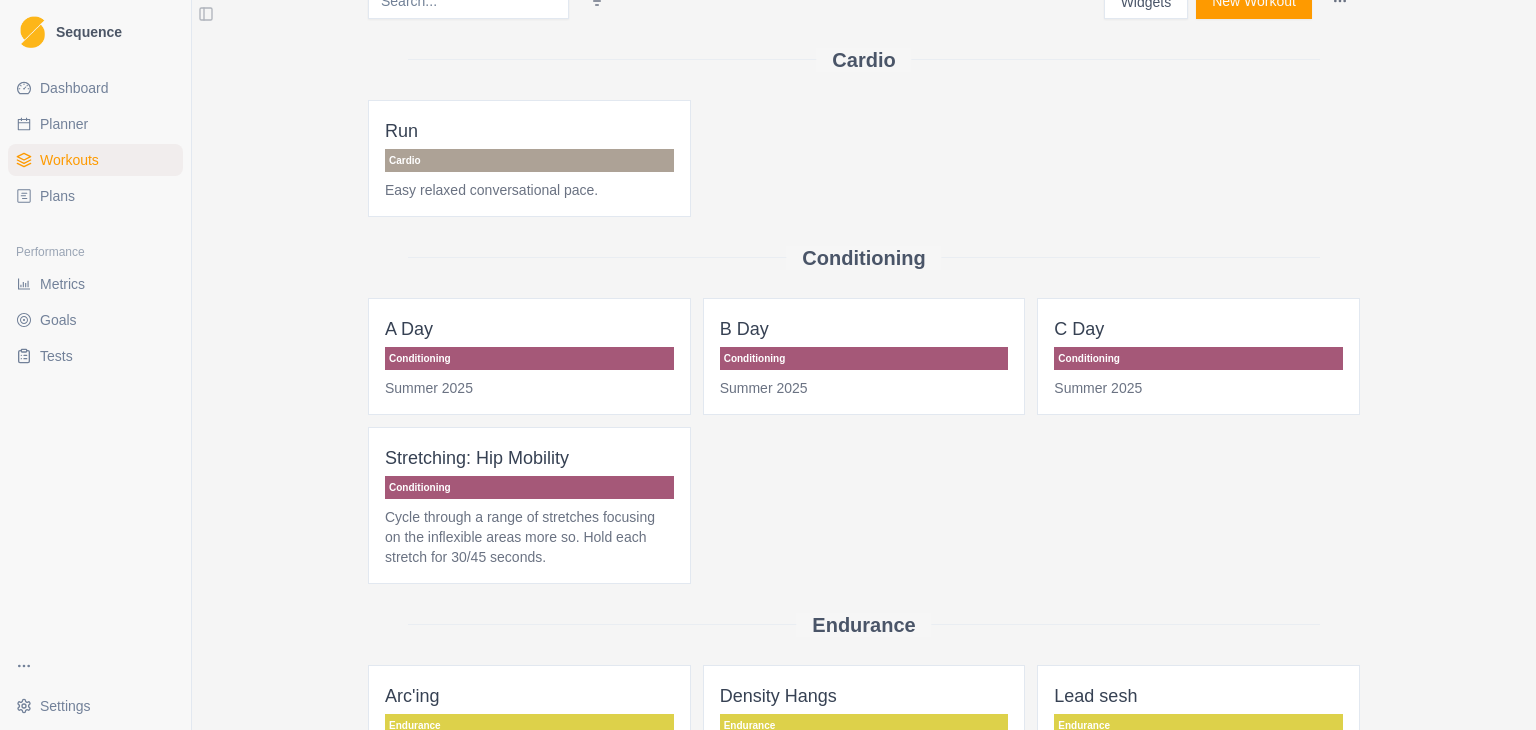 scroll, scrollTop: 0, scrollLeft: 0, axis: both 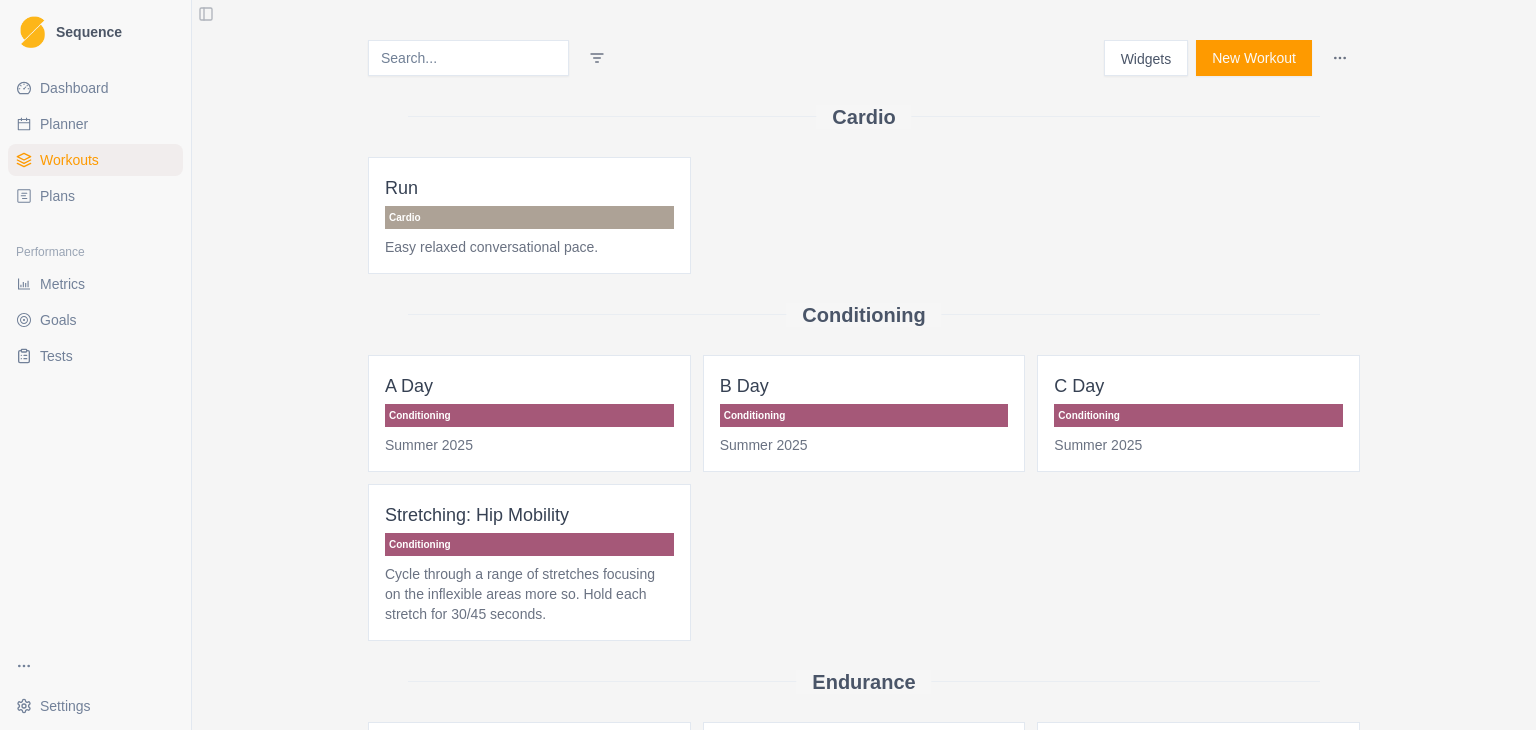 click on "Planner" at bounding box center [95, 124] 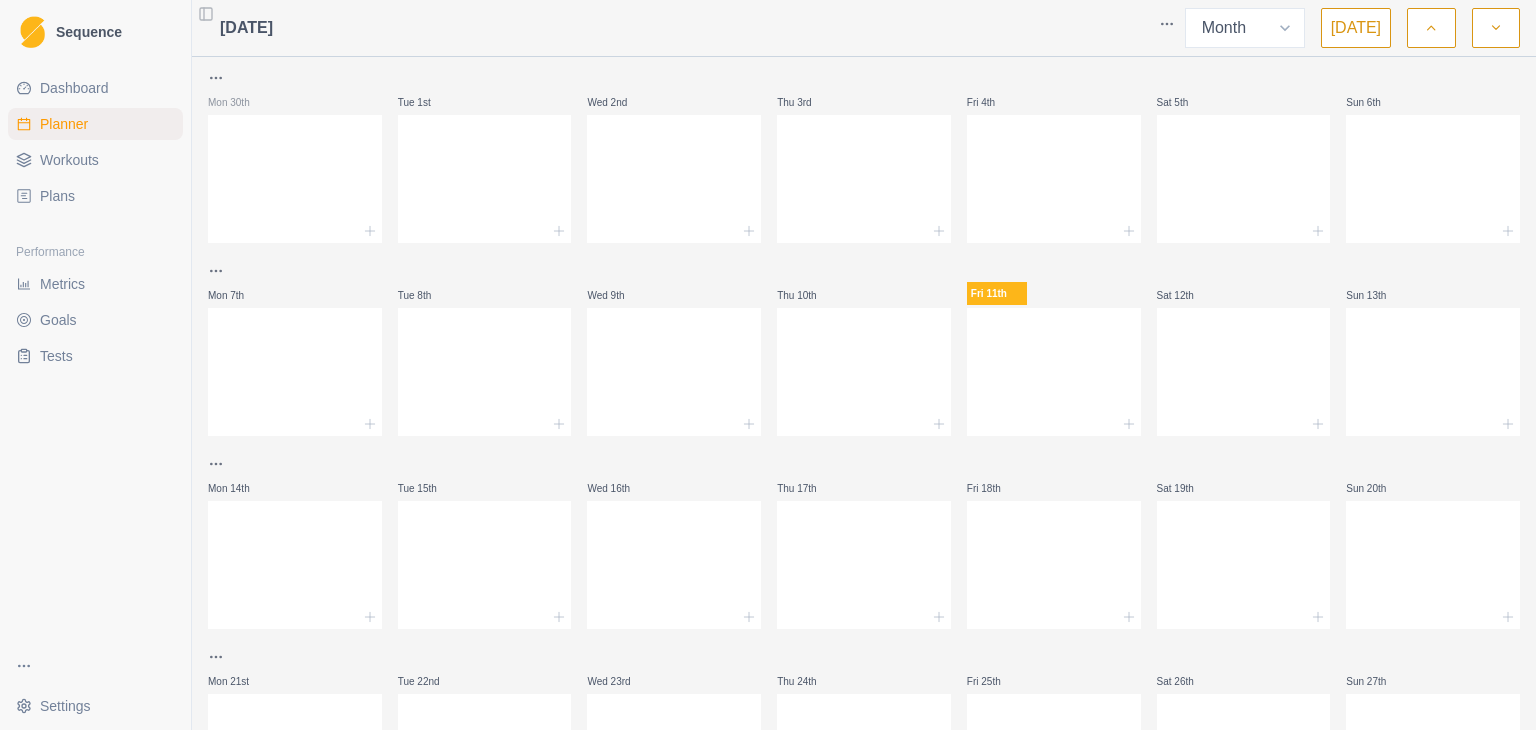 click on "Workouts" at bounding box center [69, 160] 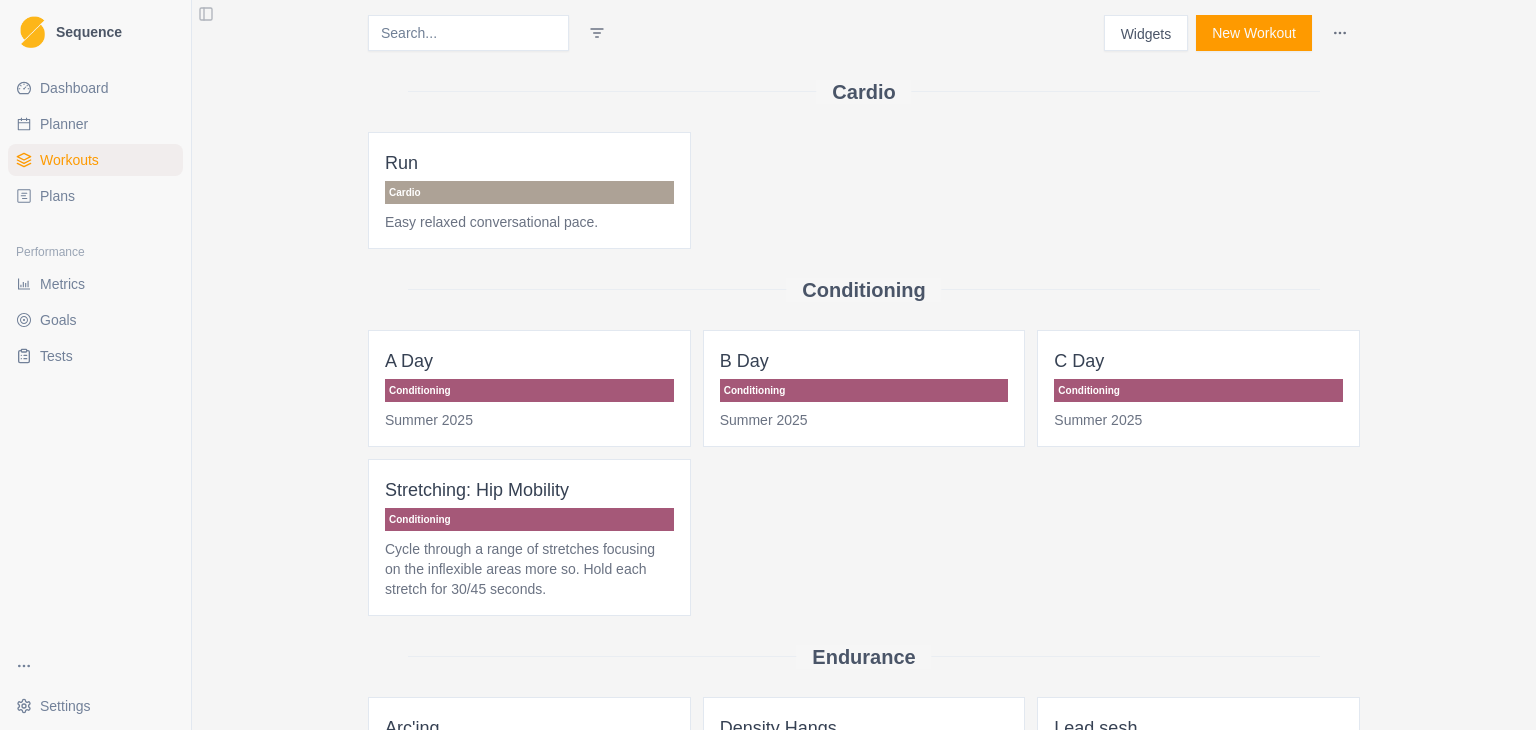 scroll, scrollTop: 29, scrollLeft: 0, axis: vertical 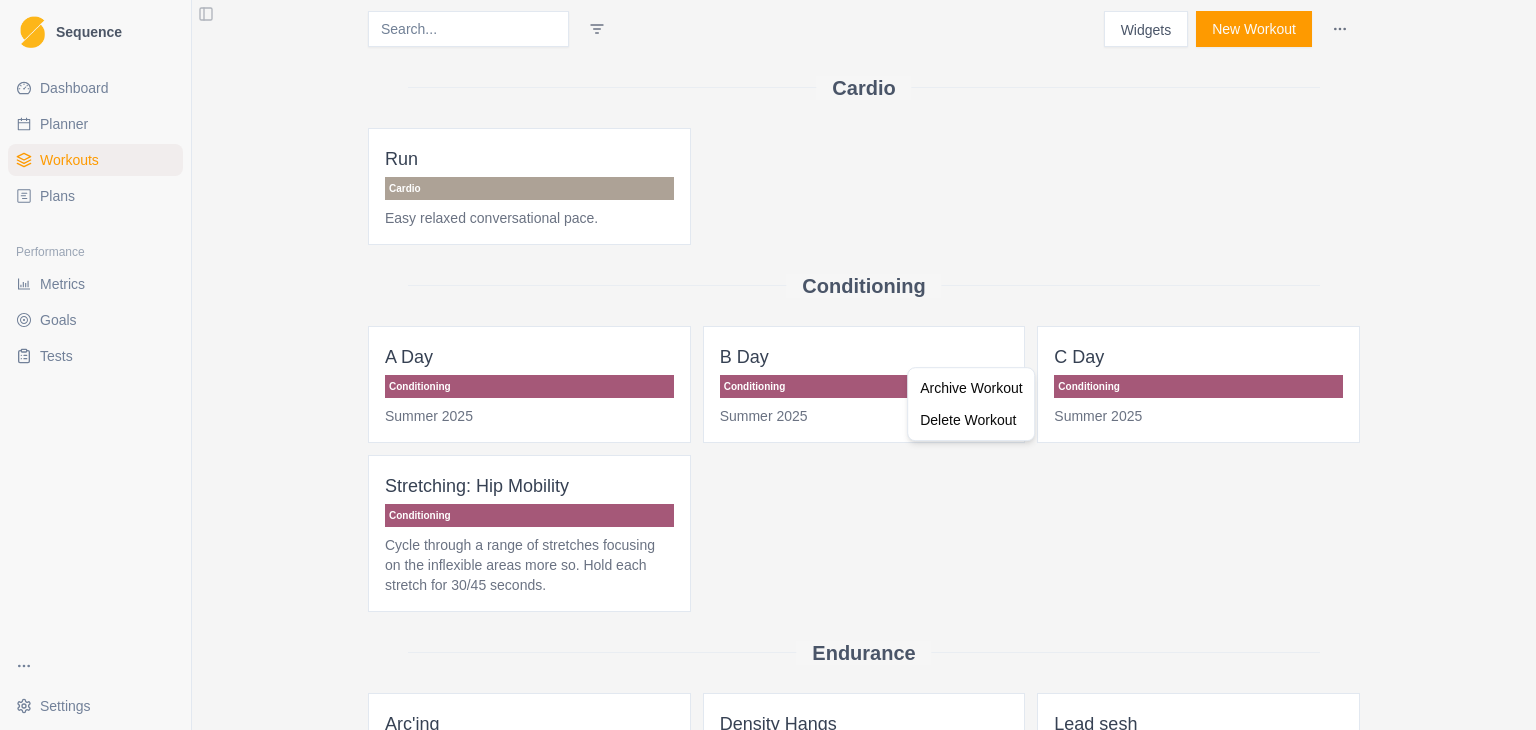 click on "Sequence Dashboard Planner Workouts Plans Performance Metrics Goals Tests Settings Toggle Sidebar Widgets New Workout Cardio Run Cardio Easy relaxed conversational pace. Conditioning A Day Conditioning Summer 2025 B Day Conditioning Summer 2025 C Day Conditioning Summer 2025 Stretching: Hip Mobility Conditioning Cycle through a range of stretches focusing on the inflexible areas more so. Hold each stretch for 30/45 seconds. Endurance Arc'ing Endurance 10 min x 3. 5 min between reps. Nice and easy climbing. Don't get pumped Density Hangs Endurance Density Hangs Lead sesh Endurance Lead sesh Outdoor: Sport Endurance Climbing outside, having redpoint attempts and a good time Power Endurance Board Power Enduro Power Endurance Power enduro board sesh FB: Repeaters (short-duration) Power Endurance 10 second hang. 5-30 (depends on hold size and ability) seconds between hangs. 6 hangs per set. 3-5 sets. 1 minutes between sets. Outdoor: Limit Routes Power Endurance Strength / Power Board Sesh Gym Sesh" at bounding box center (768, 365) 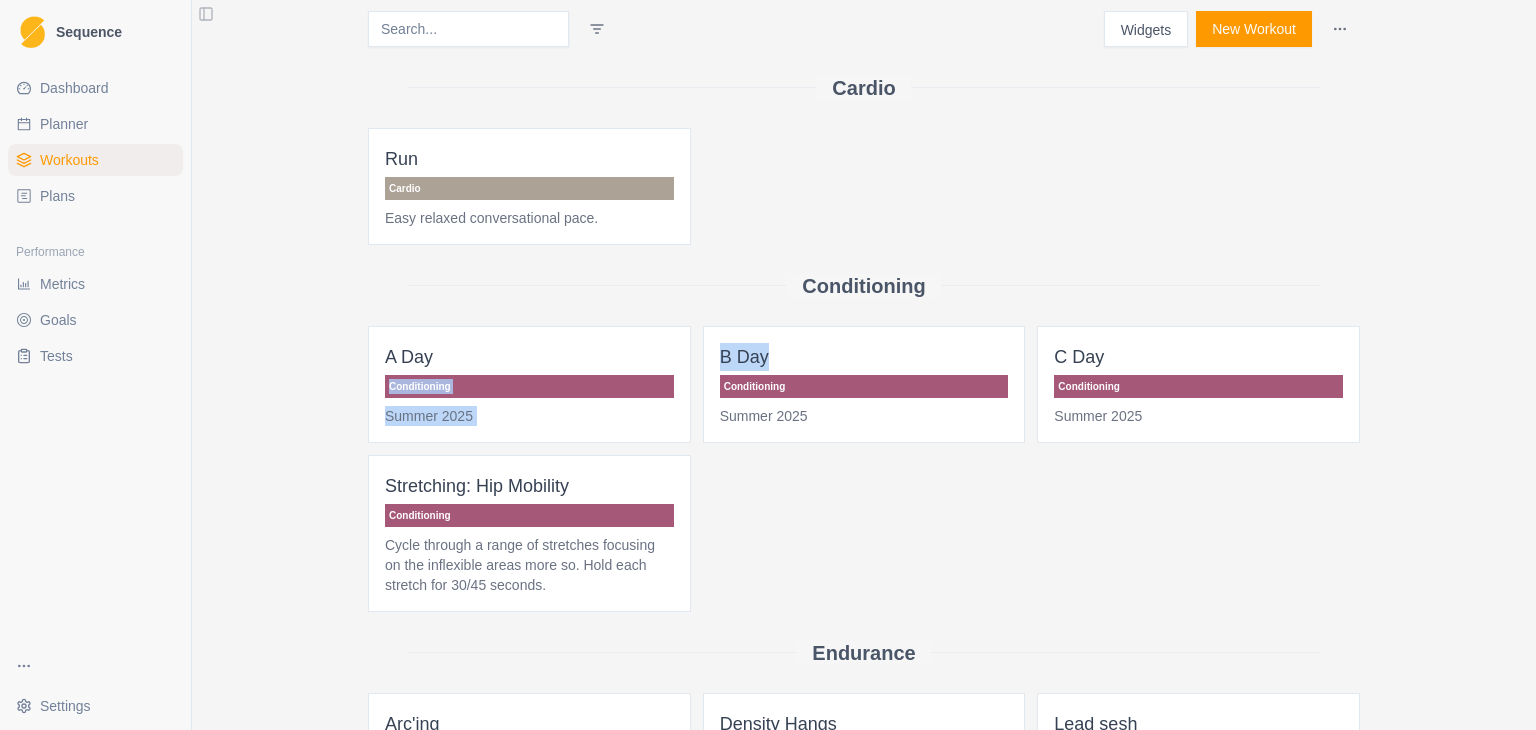 drag, startPoint x: 780, startPoint y: 353, endPoint x: 520, endPoint y: 359, distance: 260.0692 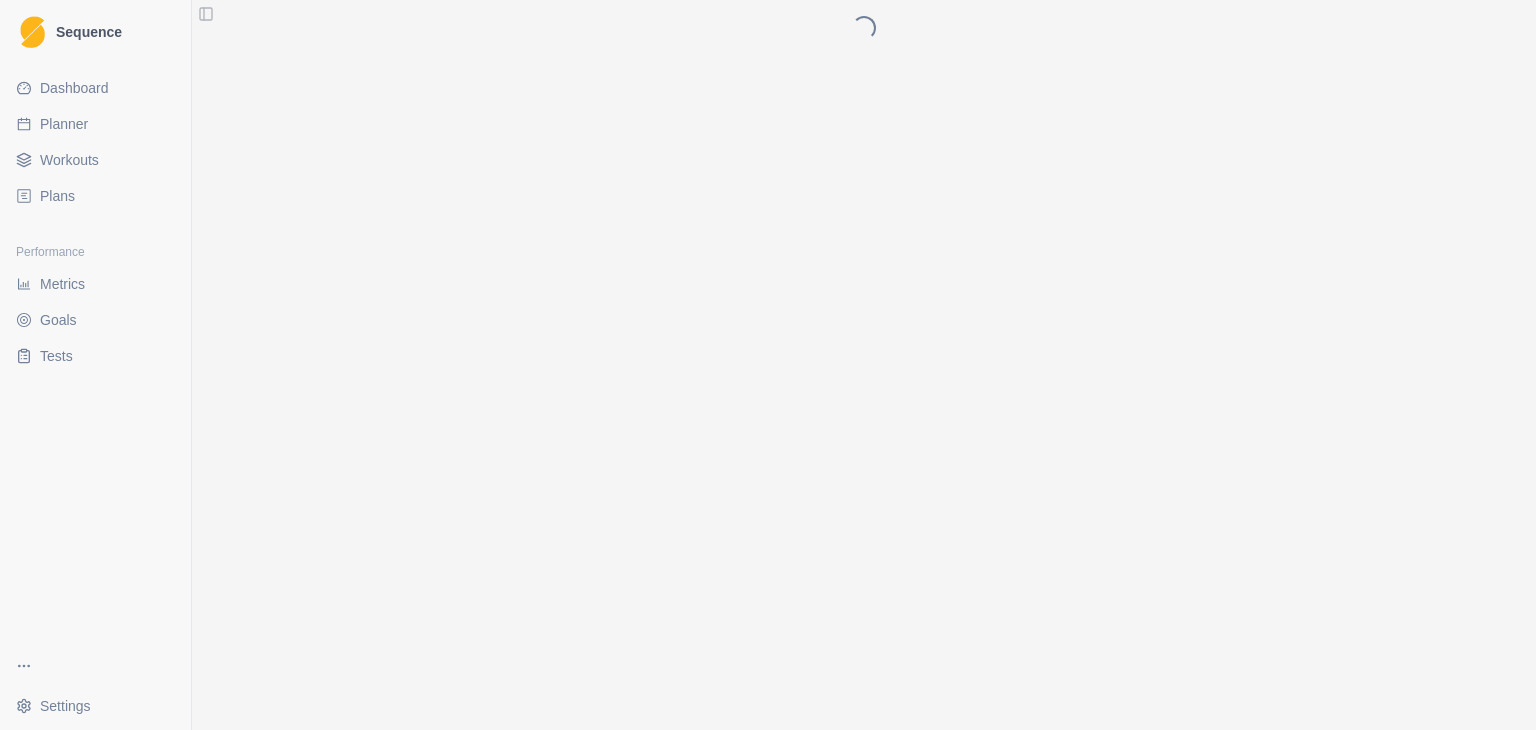 scroll, scrollTop: 0, scrollLeft: 0, axis: both 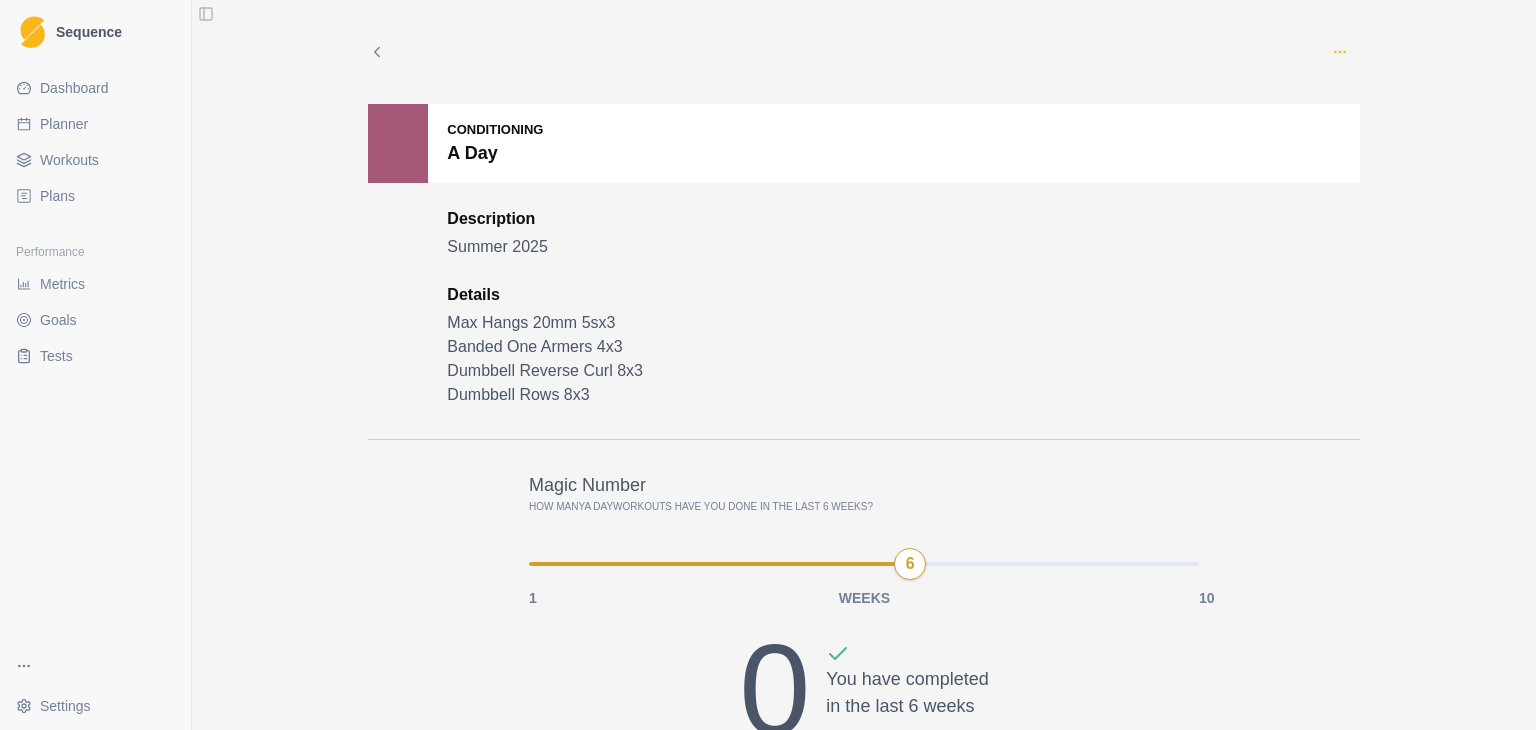 click 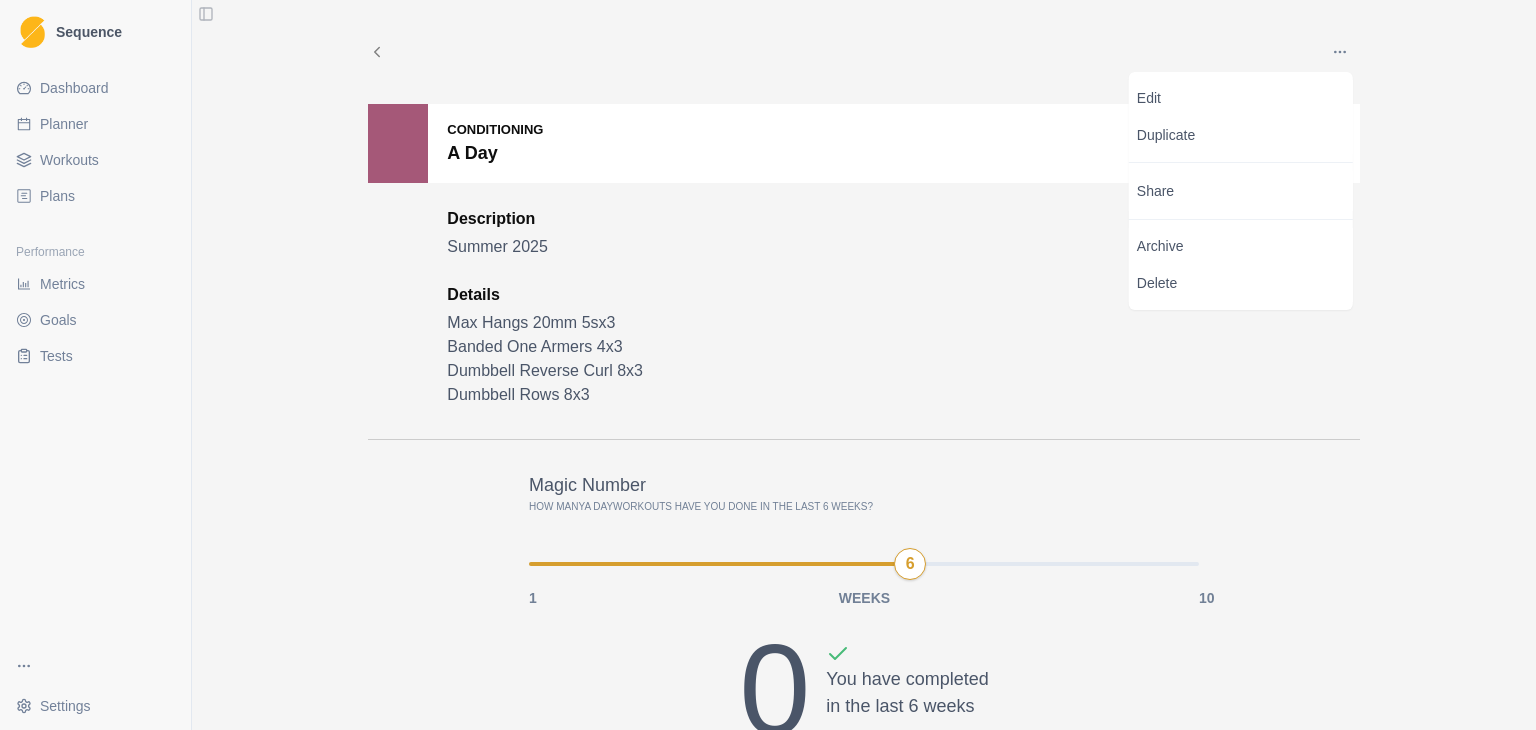 click 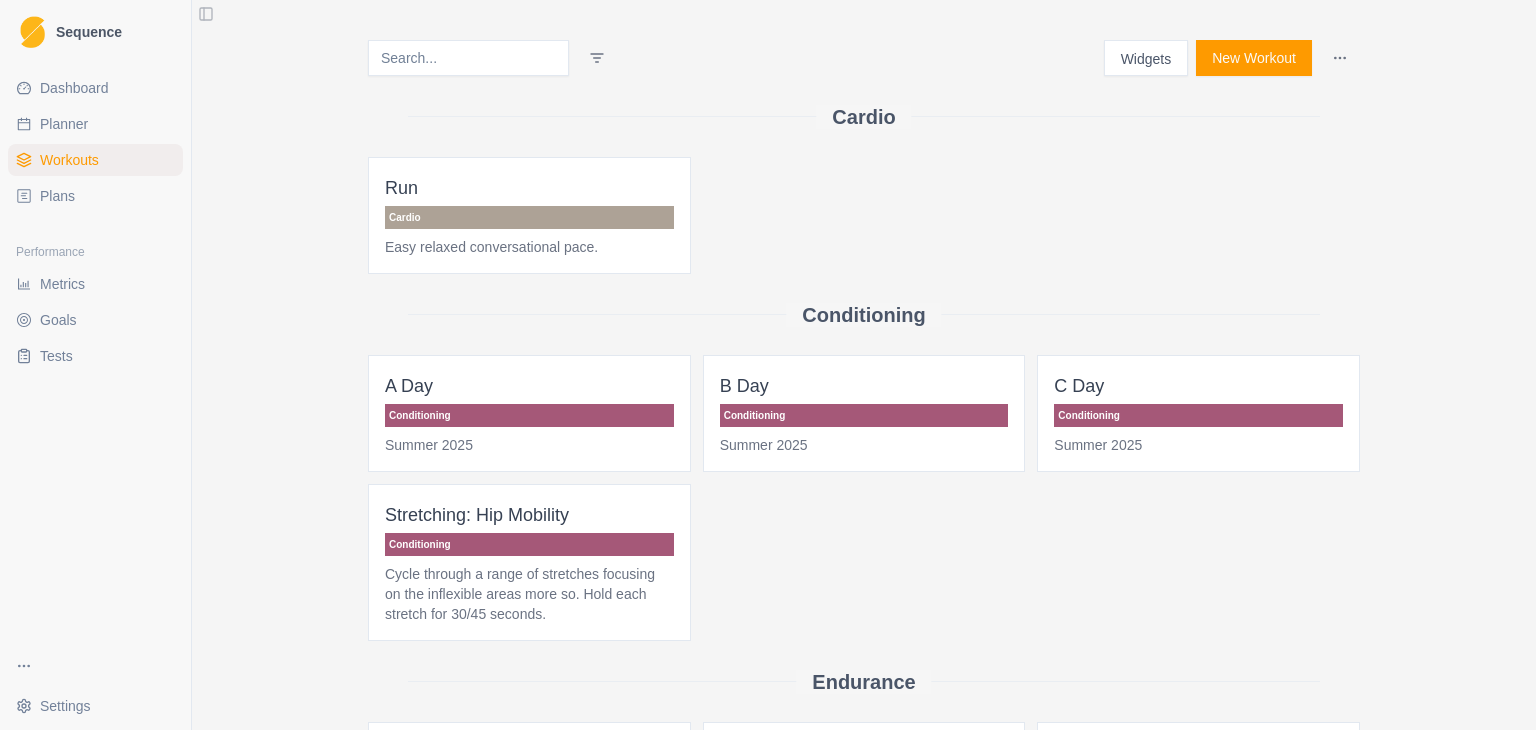 click on "Plans" at bounding box center (95, 196) 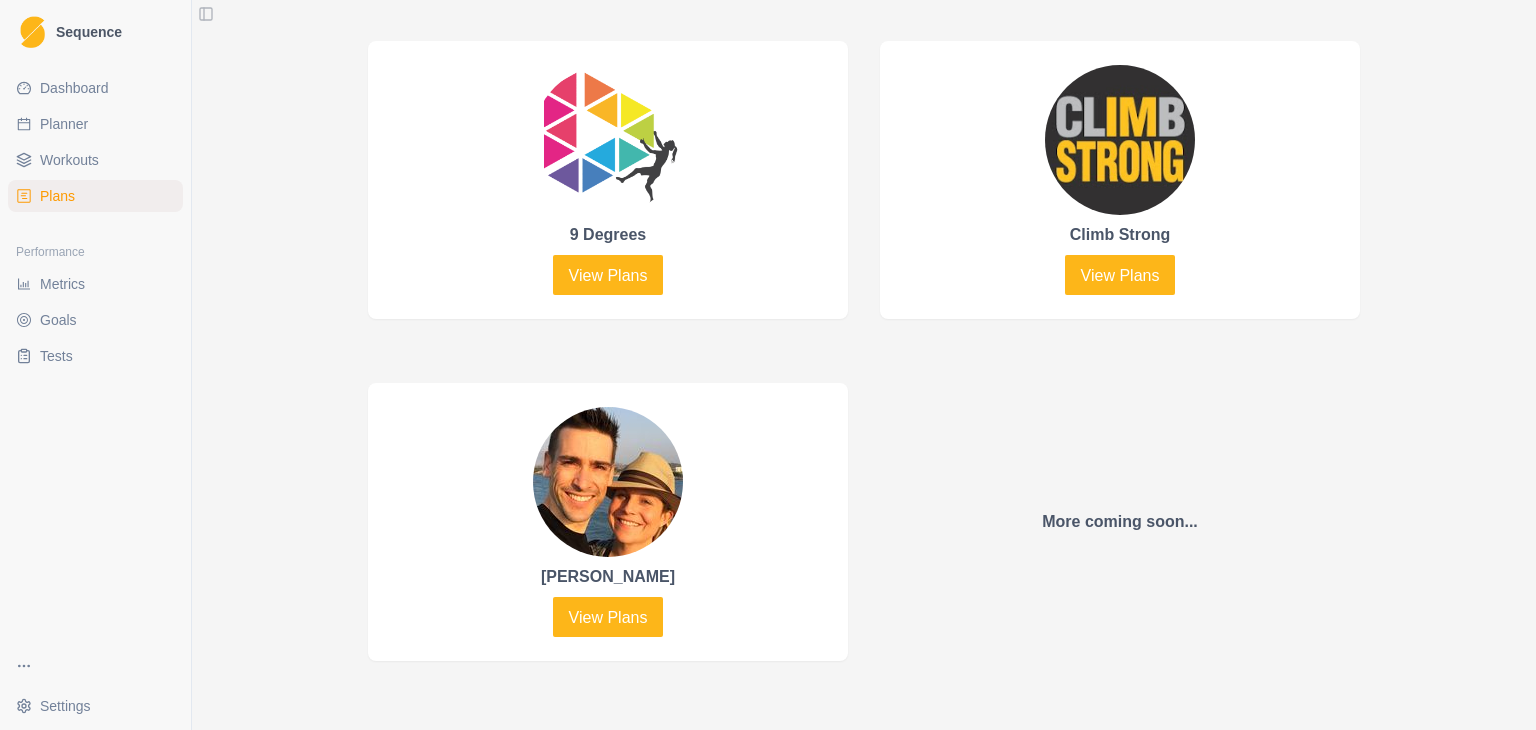 scroll, scrollTop: 998, scrollLeft: 0, axis: vertical 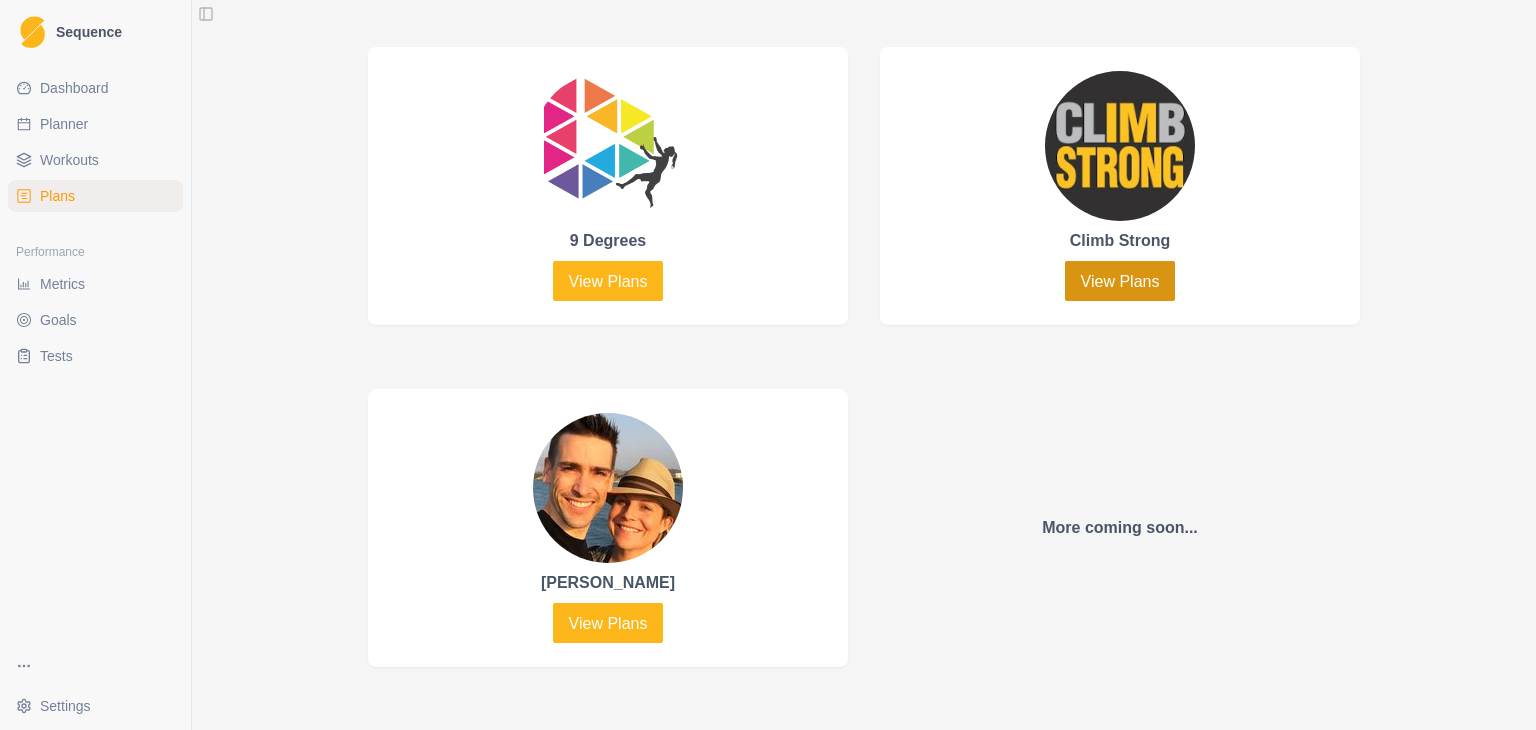 click on "View Plans" at bounding box center (1120, 281) 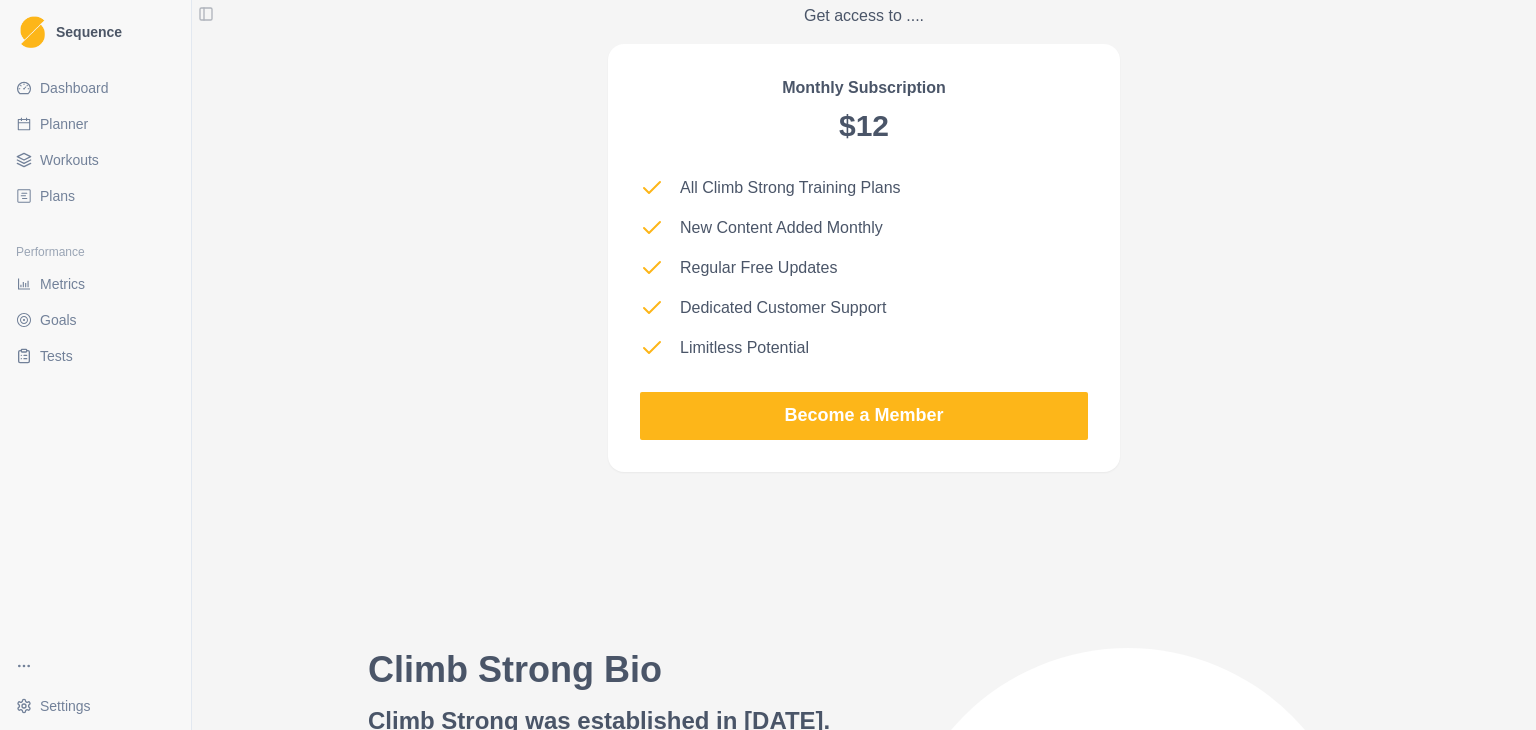 scroll, scrollTop: 1965, scrollLeft: 0, axis: vertical 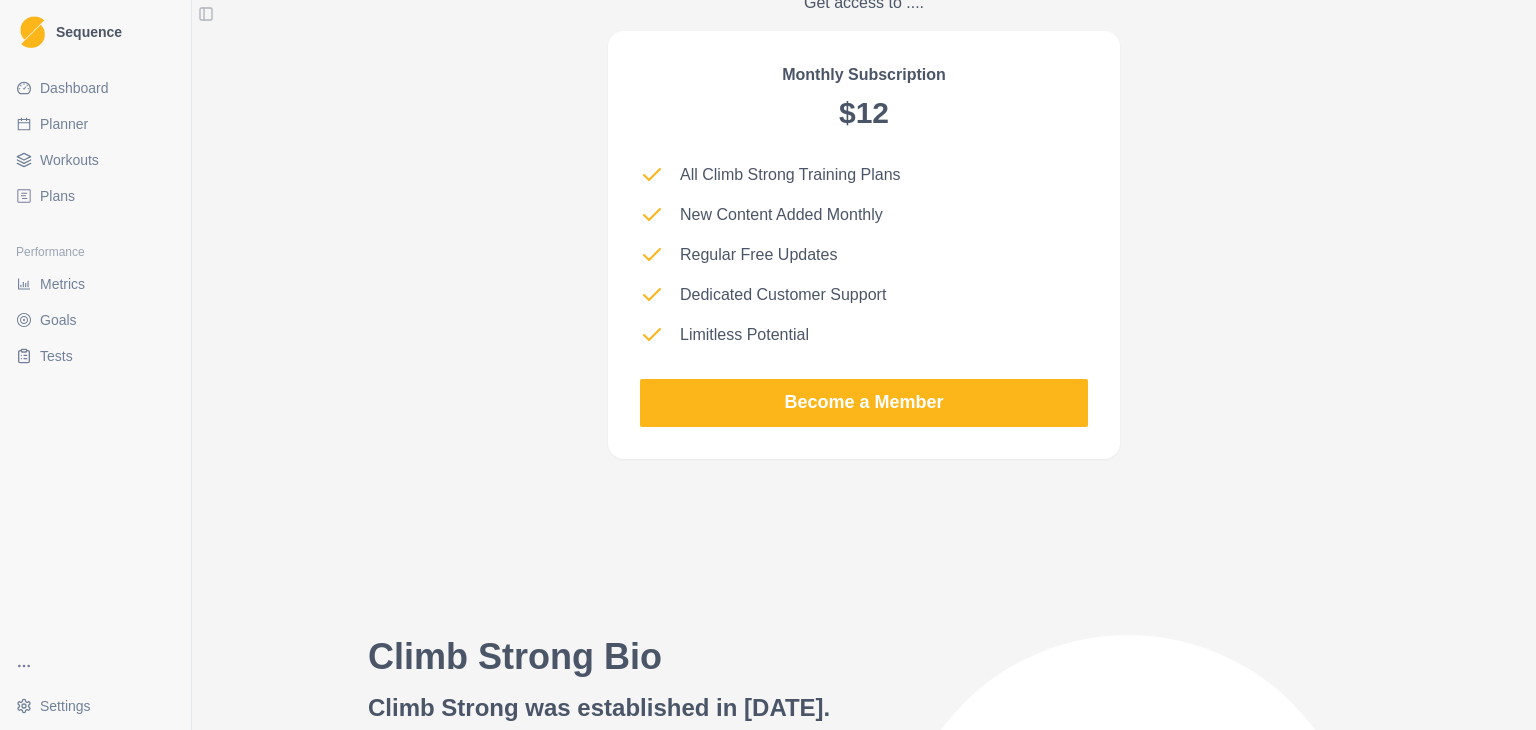 drag, startPoint x: 1511, startPoint y: 456, endPoint x: 1523, endPoint y: 482, distance: 28.635643 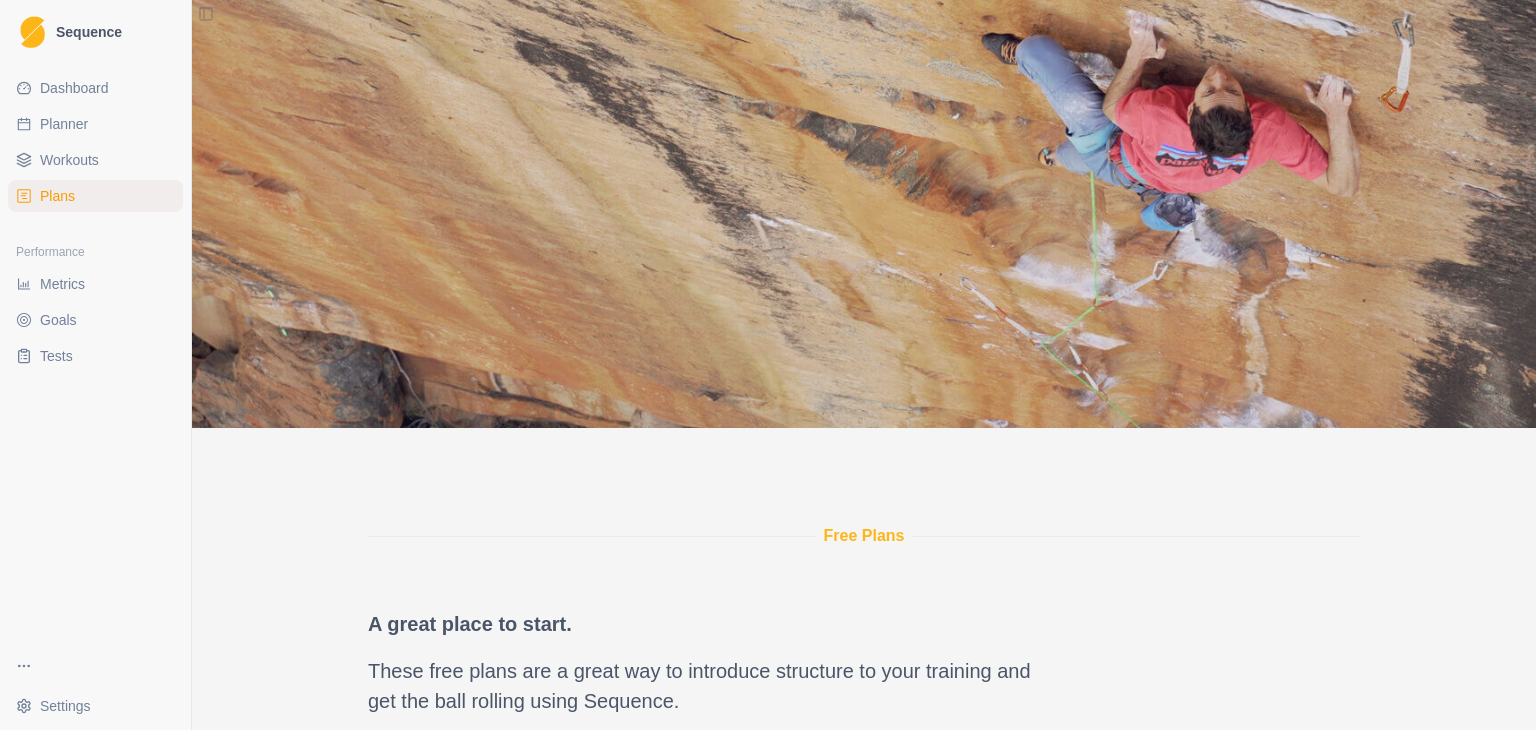scroll, scrollTop: 2036, scrollLeft: 0, axis: vertical 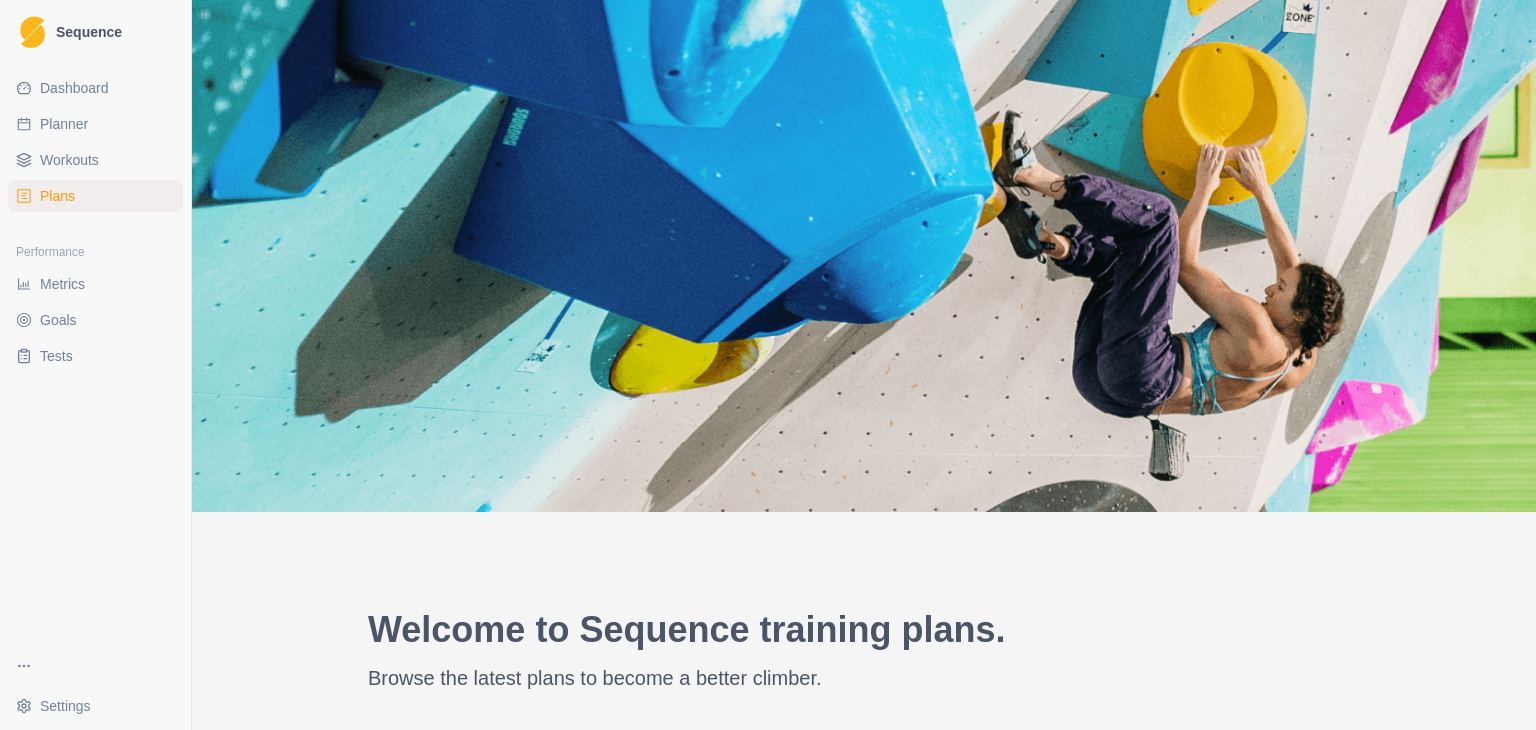 click on "Workouts" at bounding box center (95, 160) 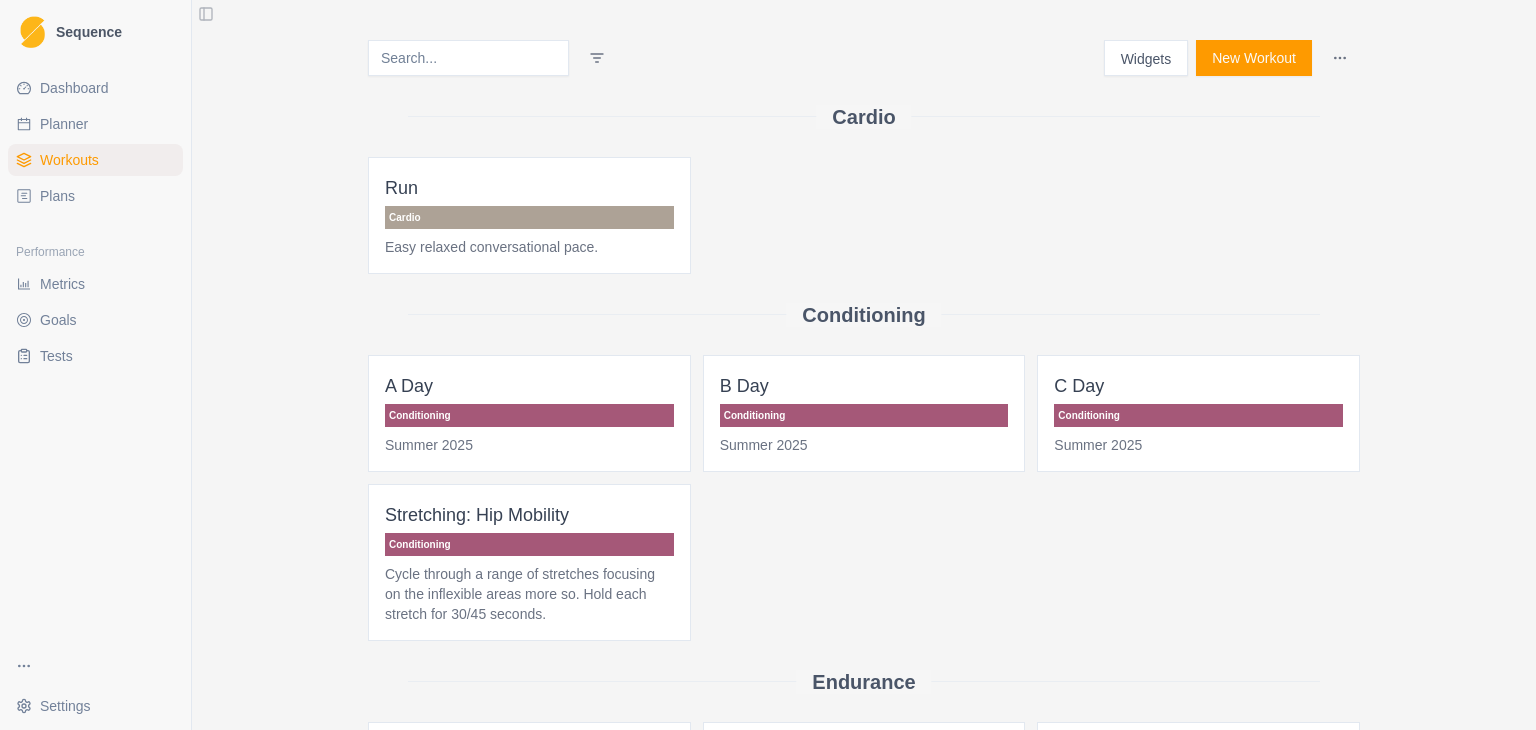 click on "New Workout" at bounding box center (1254, 58) 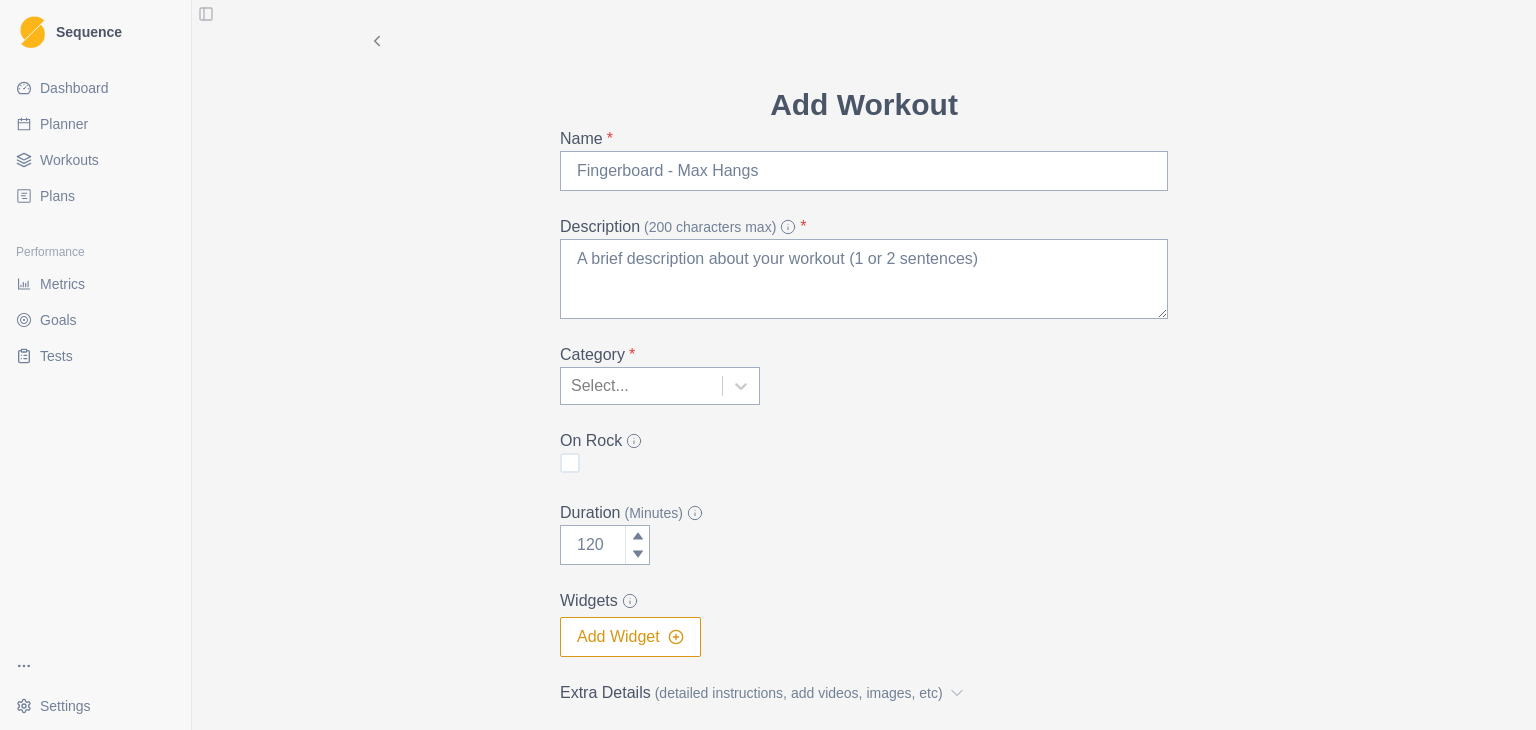 click on "Workouts" at bounding box center [69, 160] 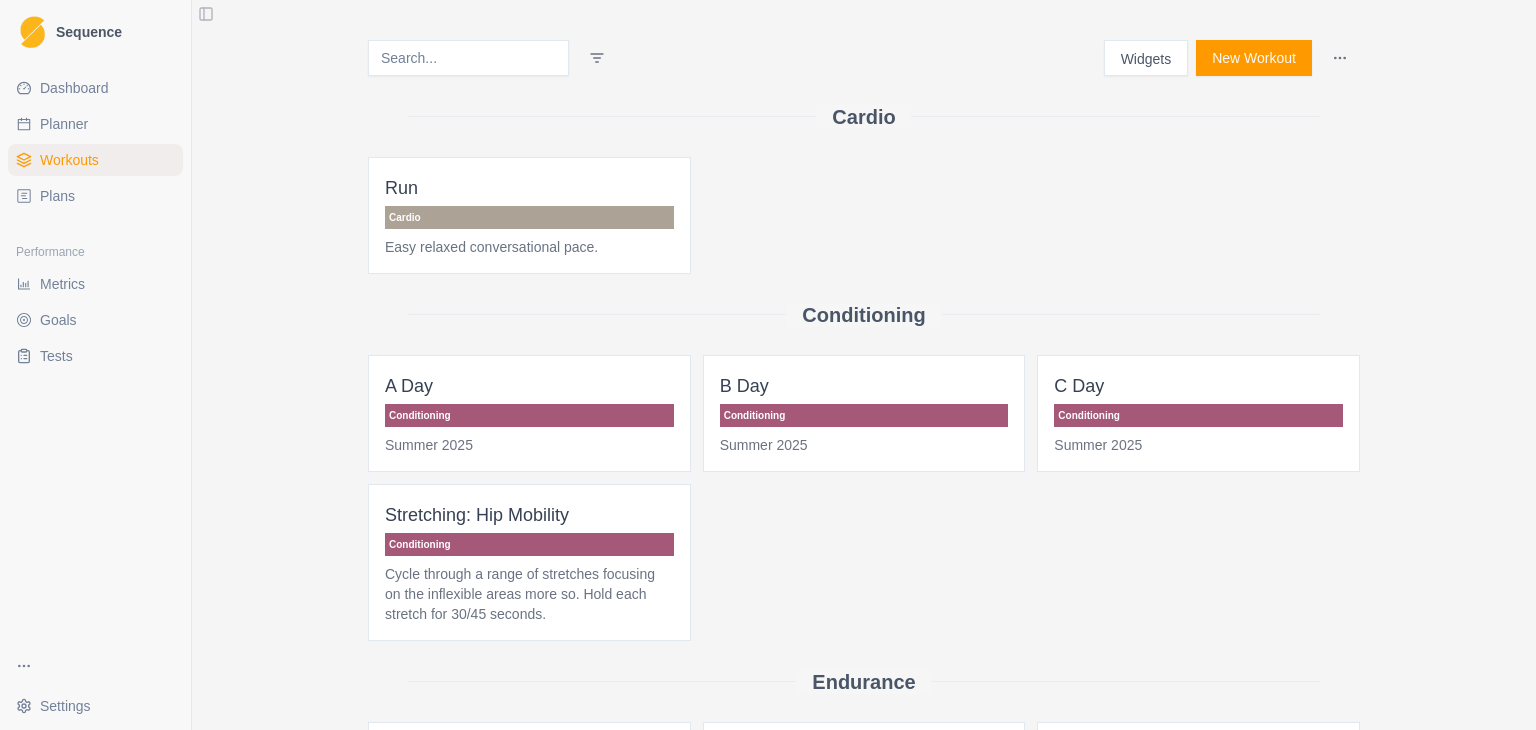 click on "Planner" at bounding box center (64, 124) 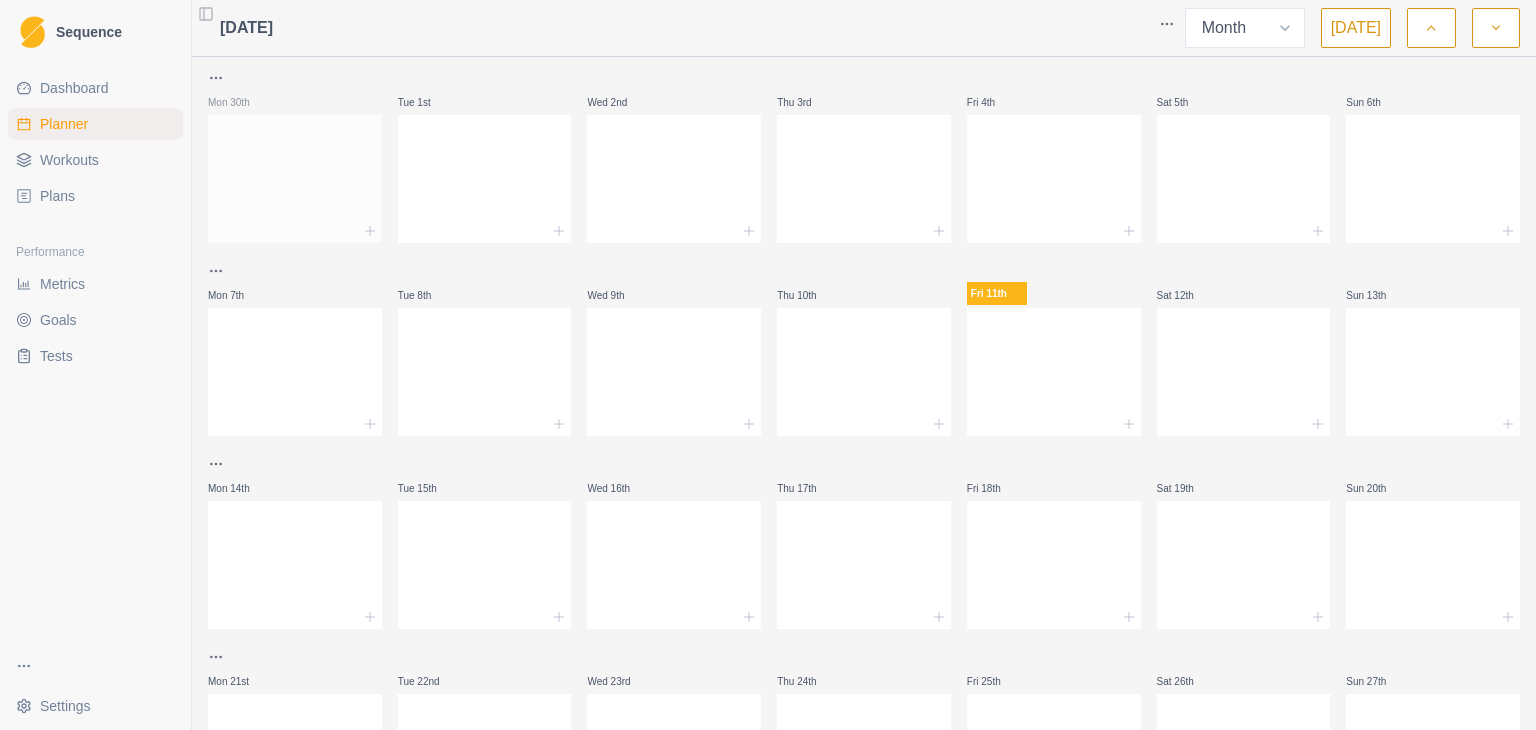 click at bounding box center (295, 175) 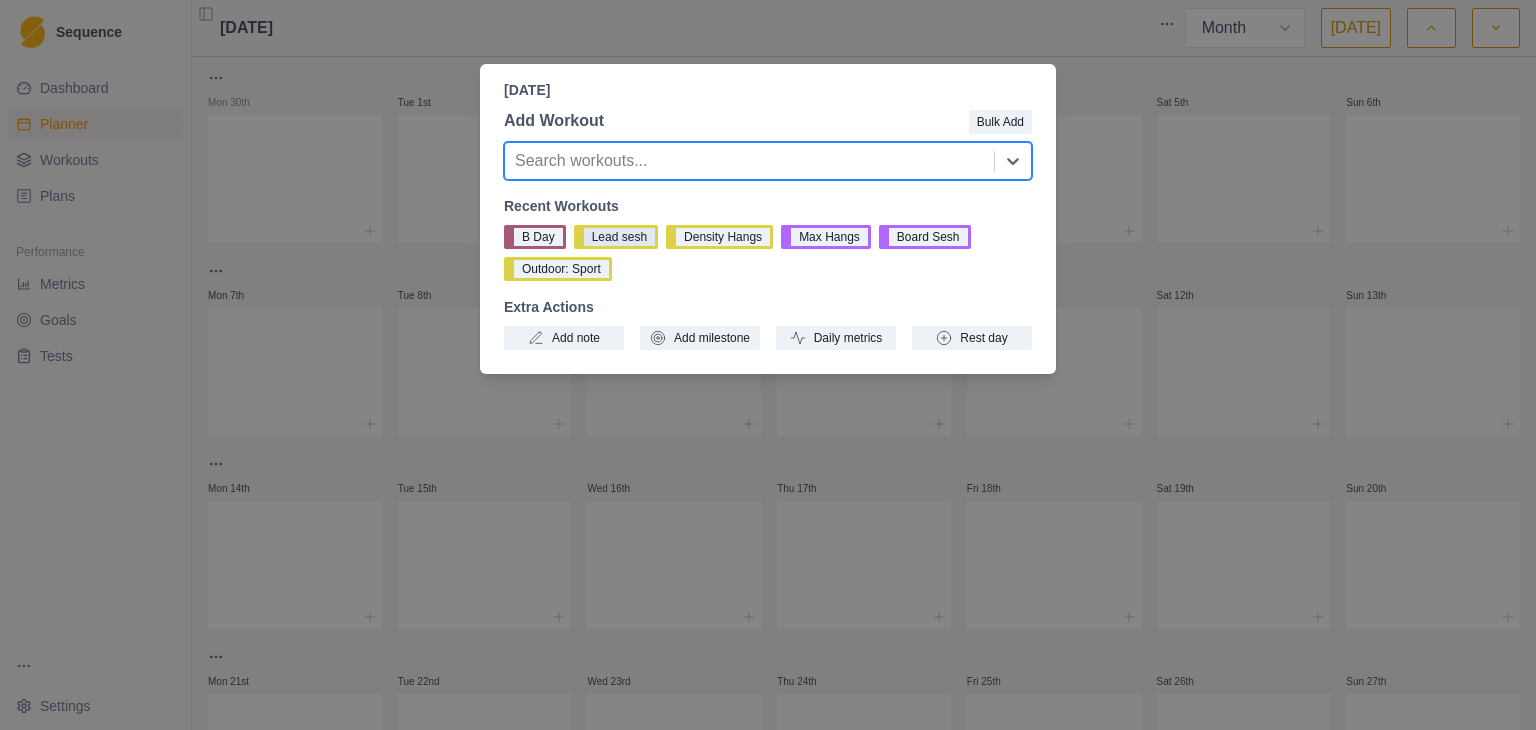 click on "Lead sesh" at bounding box center (616, 237) 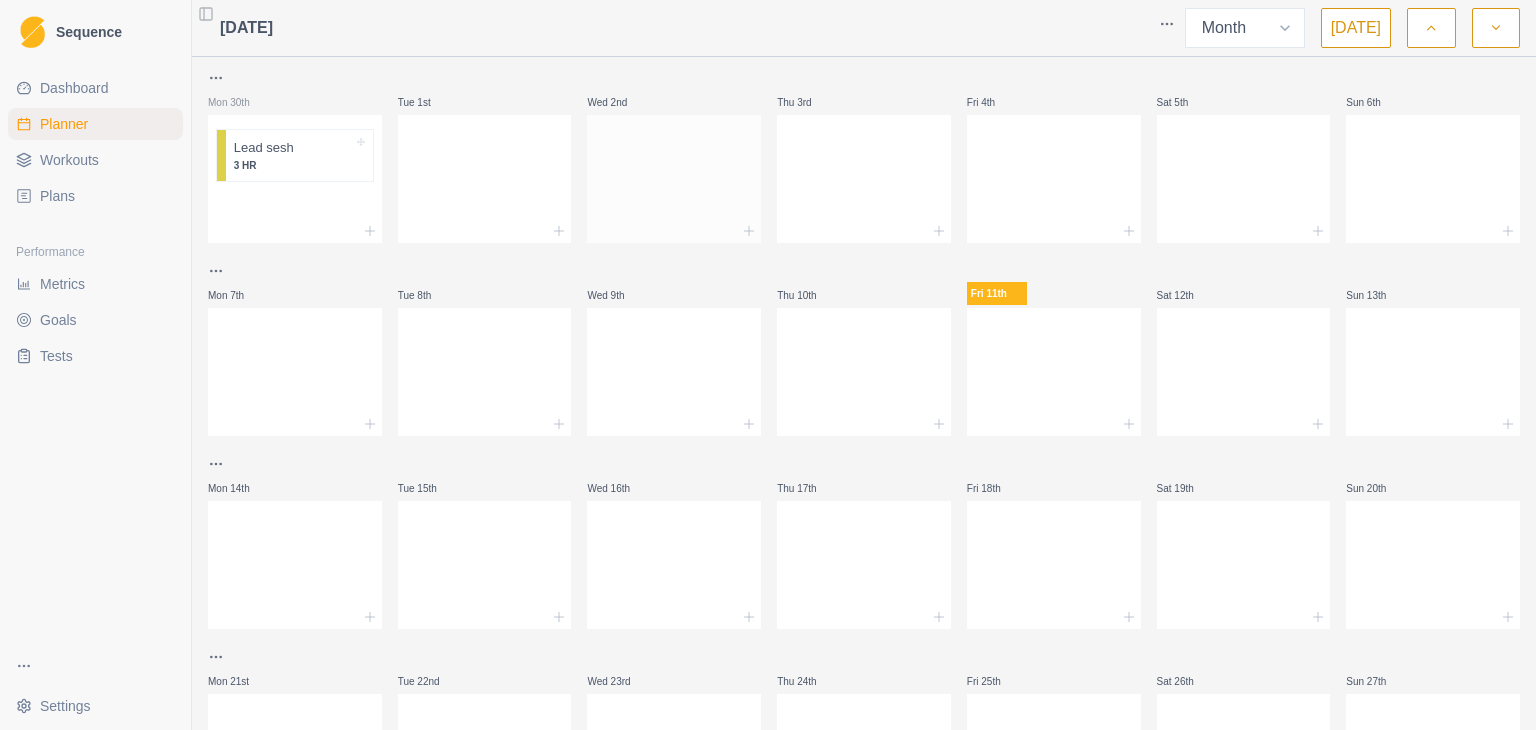 click at bounding box center (674, 175) 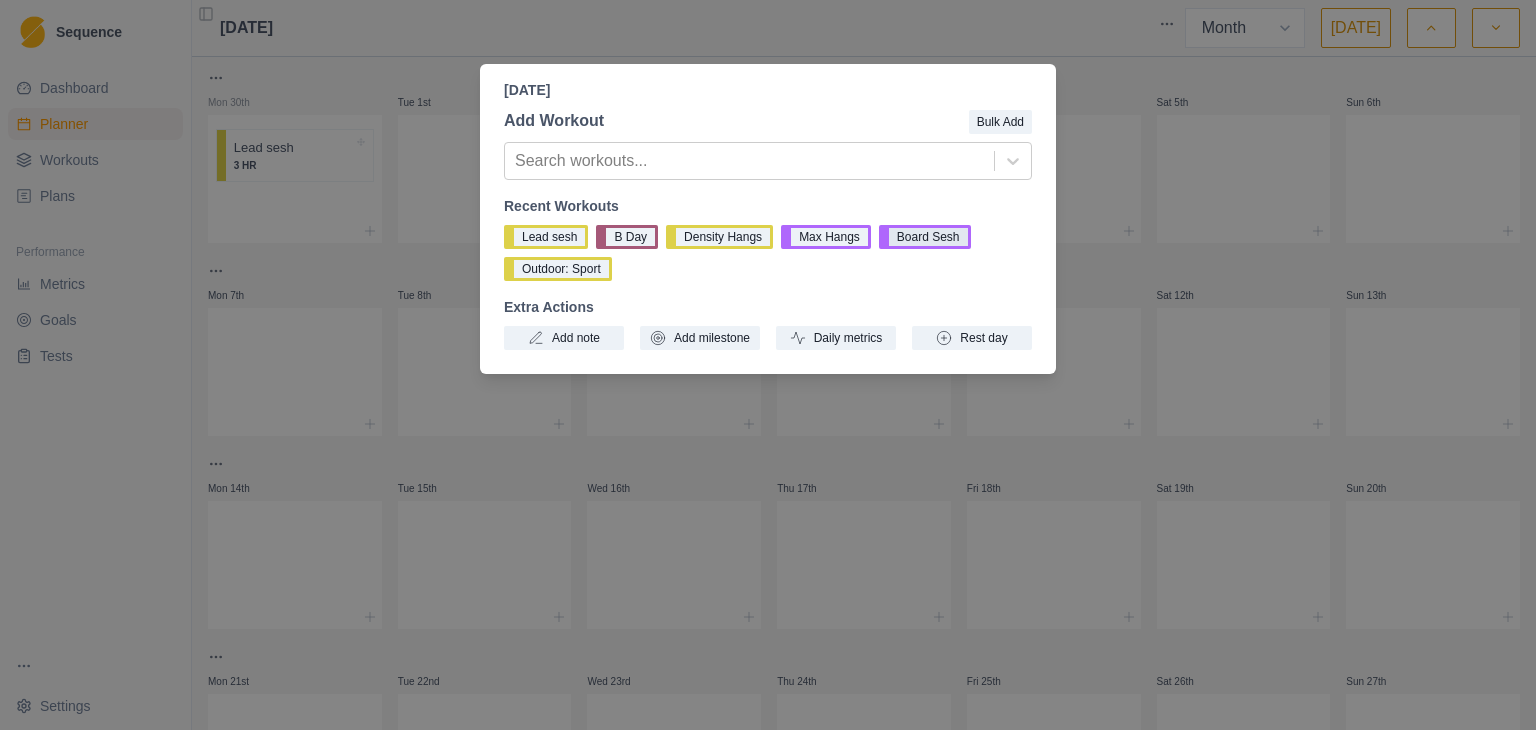 click on "Board Sesh" at bounding box center (925, 237) 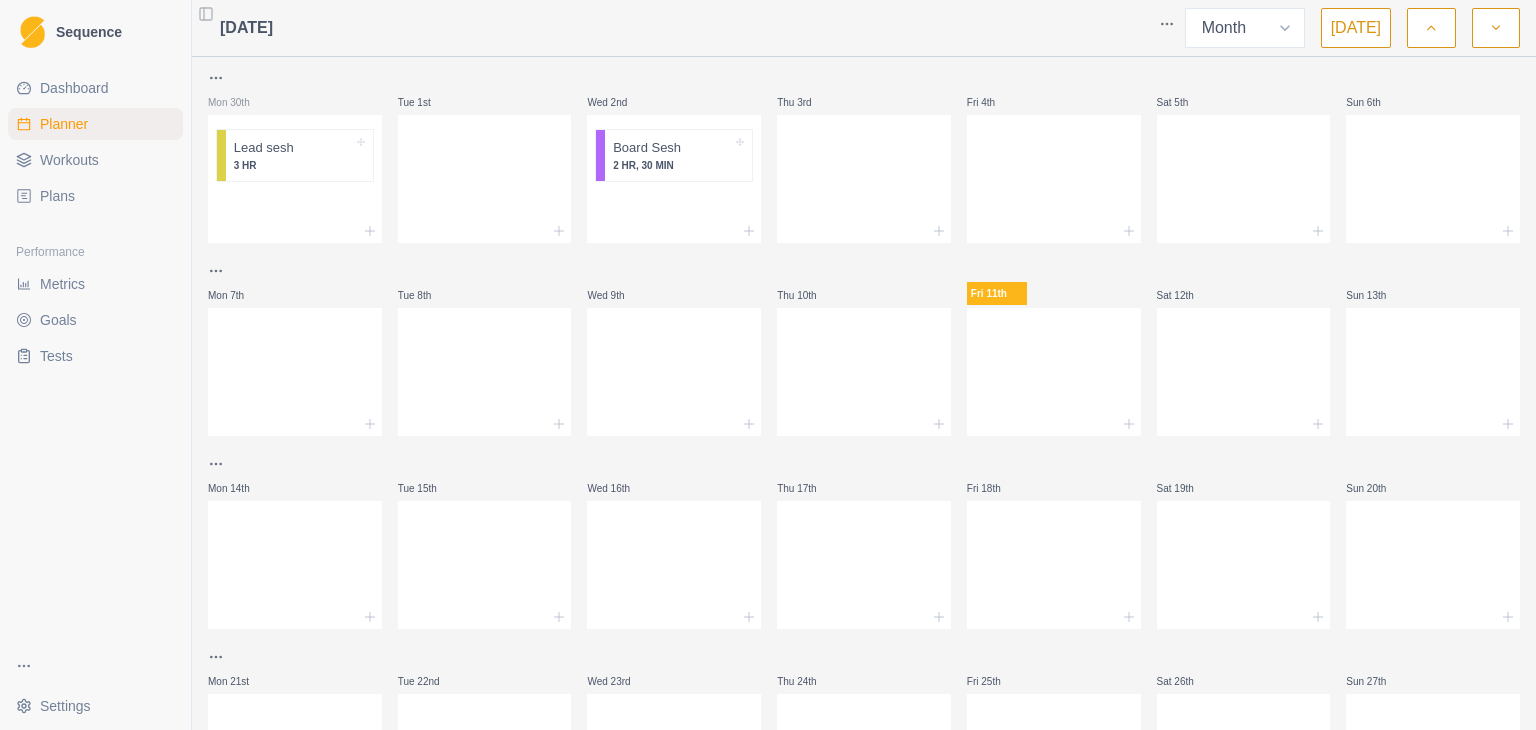 click at bounding box center (1054, 175) 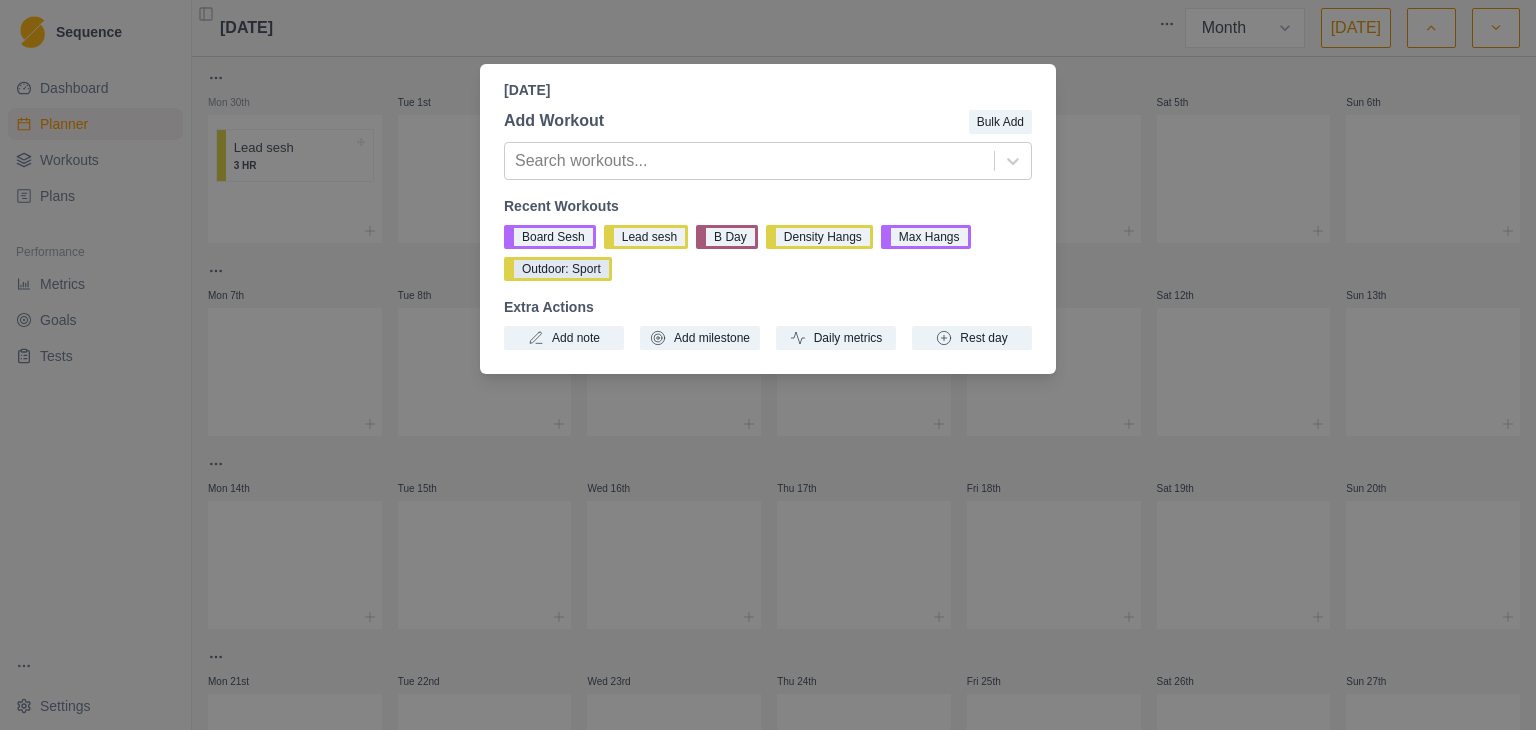 click on "Outdoor: Sport" at bounding box center [558, 269] 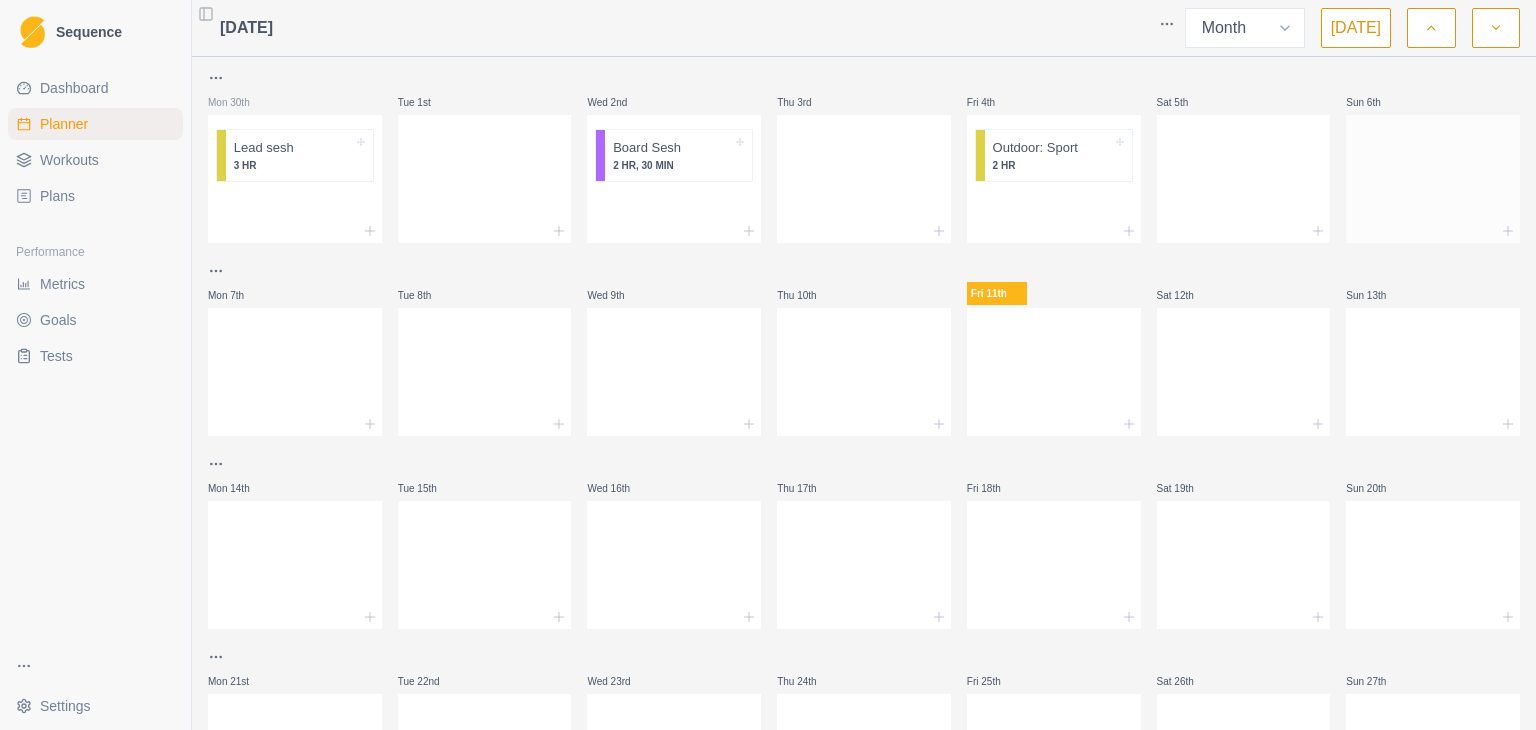 click at bounding box center [1433, 175] 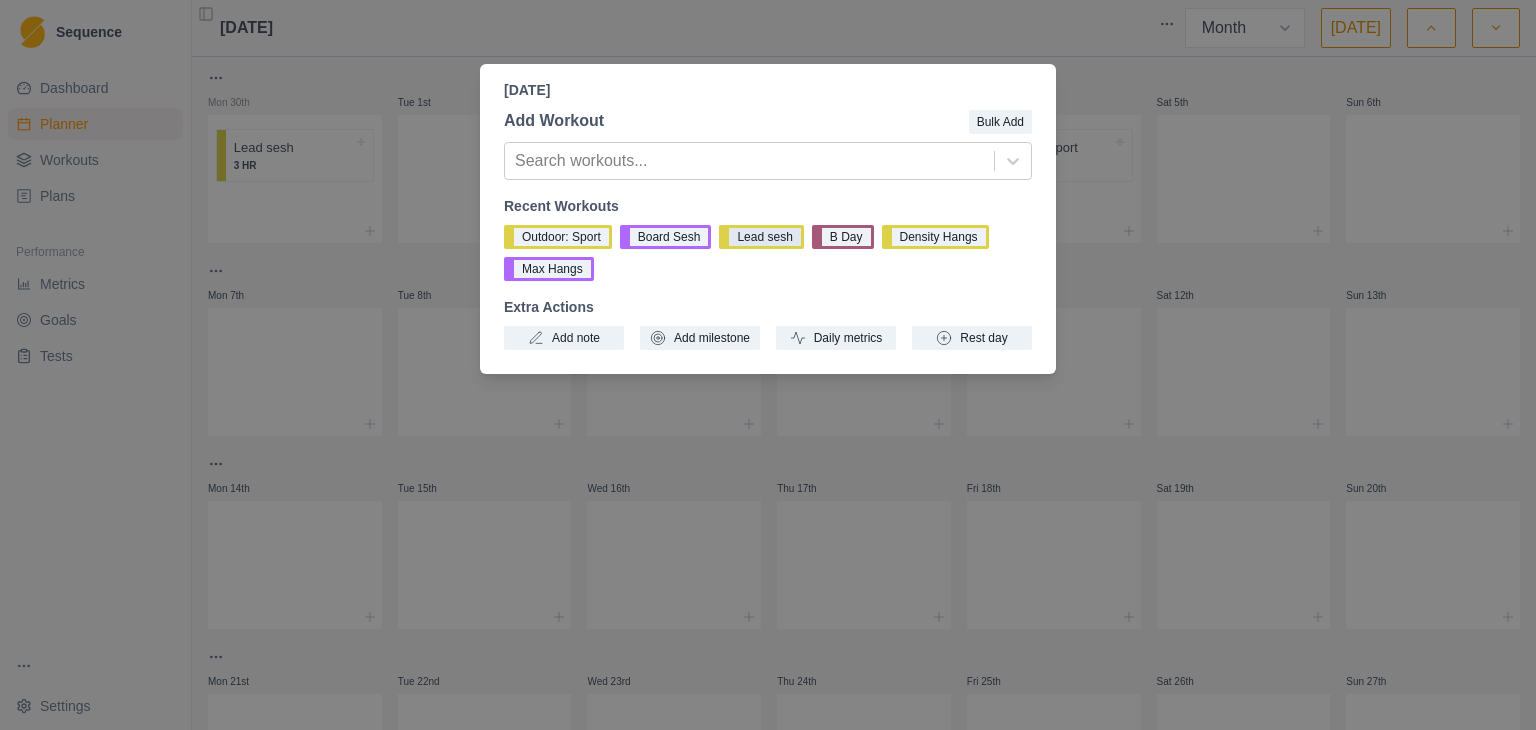click on "Lead sesh" at bounding box center (761, 237) 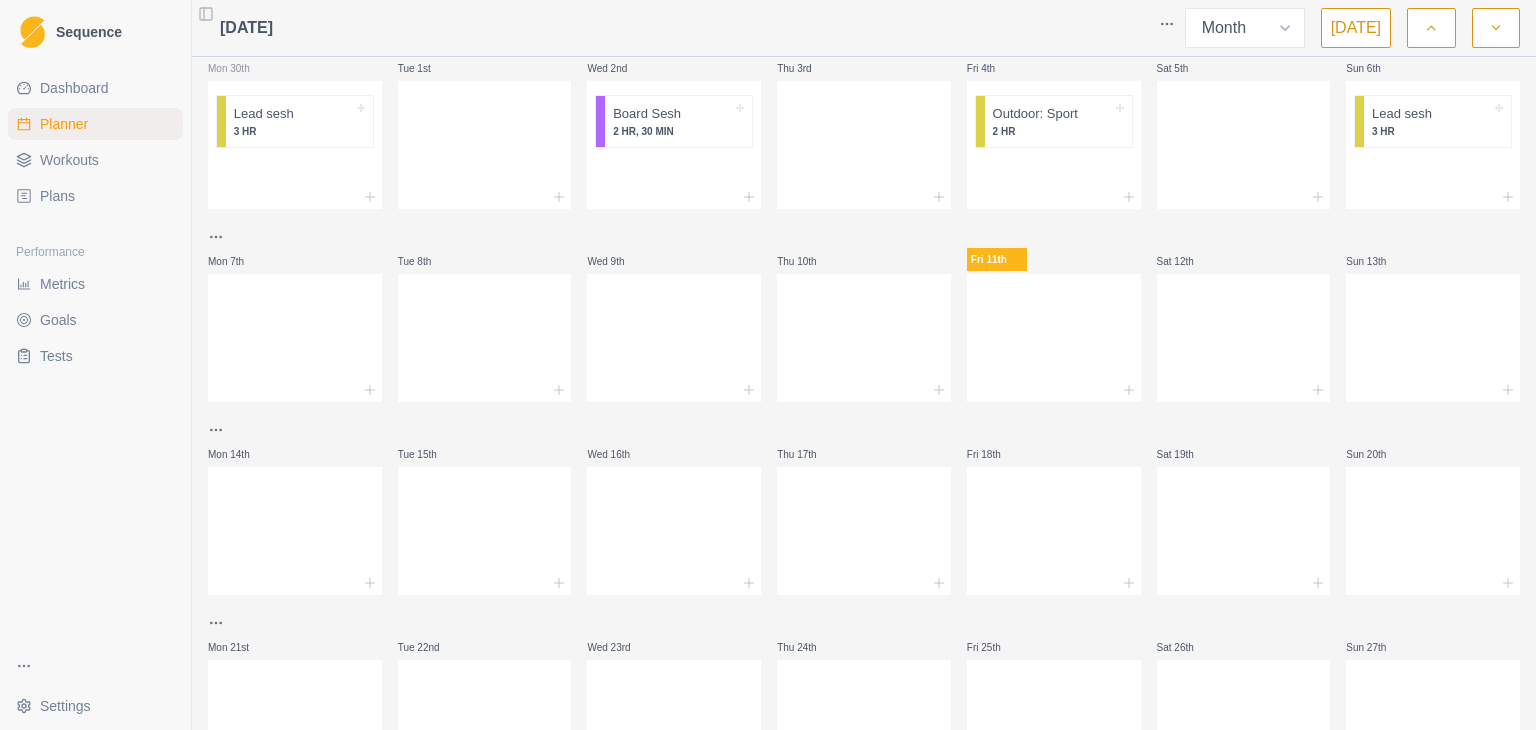 scroll, scrollTop: 0, scrollLeft: 0, axis: both 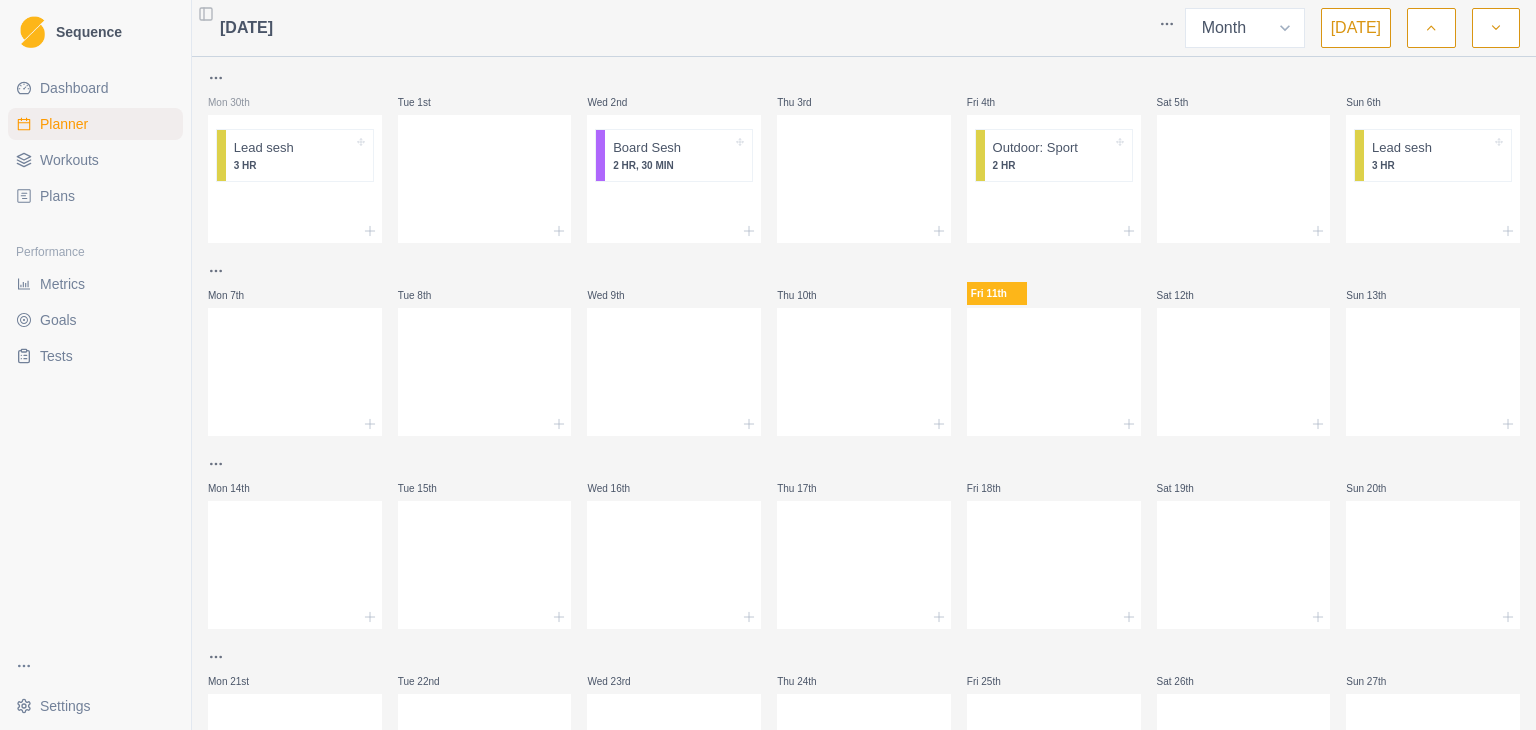 click on "Sequence Dashboard Planner Workouts Plans Performance Metrics Goals Tests Settings Toggle Sidebar [DATE] Week Month [DATE] Mon 30th Lead sesh 3 HR Tue 1st Wed 2nd Board Sesh 2 HR, 30 MIN Thu 3rd Fri 4th Outdoor: Sport 2 HR Sat 5th Sun 6th Lead sesh 3 HR Mon 7th Tue 8th Wed 9th Thu 10th Fri 11th Sat 12th Sun 13th Mon 14th Tue 15th Wed 16th Thu 17th Fri 18th Sat 19th Sun 20th Mon 21st Tue 22nd Wed 23rd Thu 24th Fri 25th Sat 26th Sun 27th Mon 28th Tue 29th Wed 30th Thu 31st Fri 1st Sat 2nd Sun 3rd
Press space bar to start a drag.
When dragging you can use the arrow keys to move the item around and escape to cancel.
Some screen readers may require you to be in focus mode or to use your pass through key" at bounding box center [768, 365] 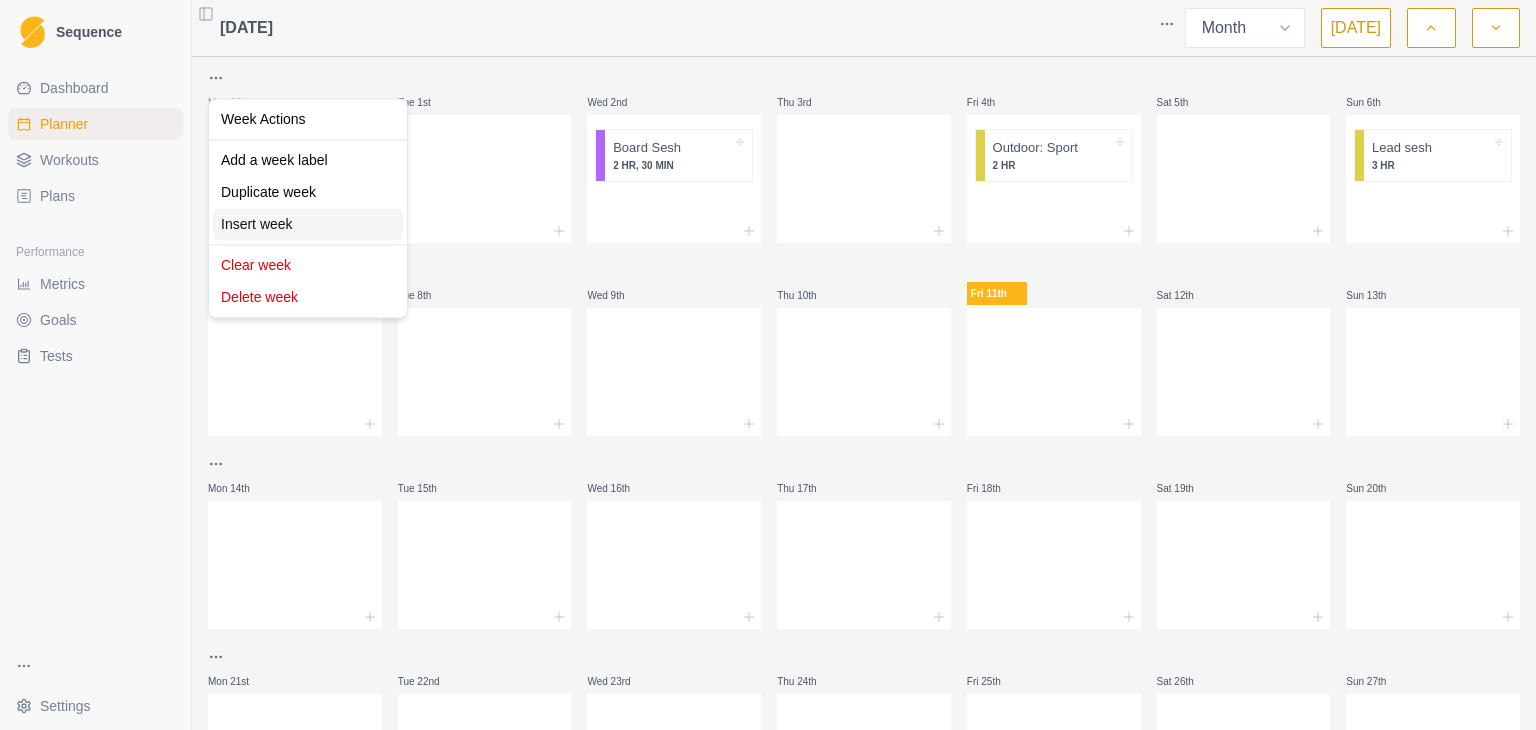 click on "Insert week" at bounding box center [308, 224] 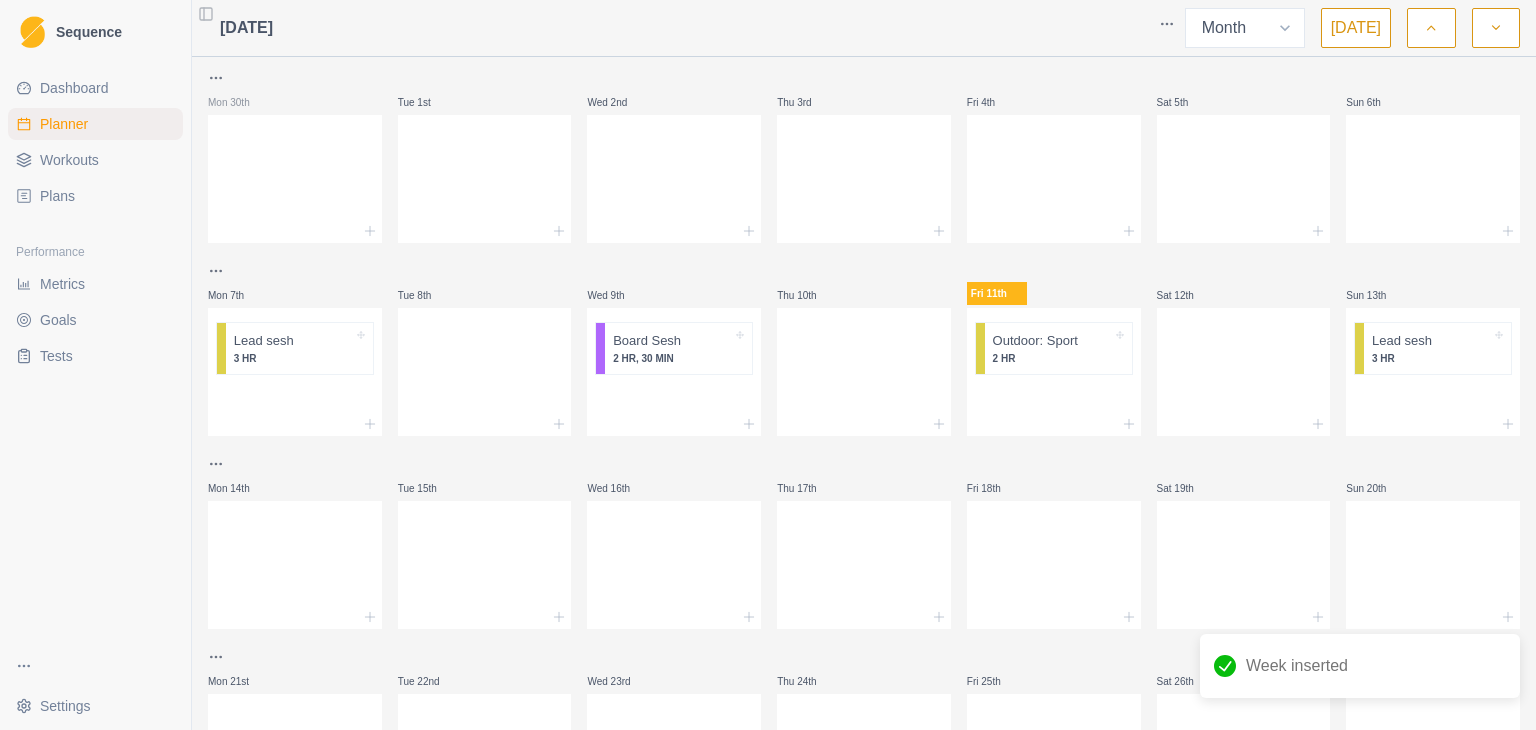 click on "Sequence Dashboard Planner Workouts Plans Performance Metrics Goals Tests Settings Toggle Sidebar [DATE] Week Month [DATE] Mon 30th Tue 1st Wed 2nd Thu 3rd Fri 4th Sat 5th Sun 6th Mon 7th Lead sesh 3 HR Tue 8th Wed 9th Board Sesh 2 HR, 30 MIN Thu 10th Fri 11th Outdoor: Sport 2 HR Sat 12th Sun 13th Lead sesh 3 HR Mon 14th Tue 15th Wed 16th Thu 17th Fri 18th Sat 19th Sun 20th Mon 21st Tue 22nd Wed 23rd Thu 24th Fri 25th Sat 26th Sun 27th Mon 28th Tue 29th Wed 30th Thu 31st Fri 1st Sat 2nd Sun 3rd Week inserted
Press space bar to start a drag.
When dragging you can use the arrow keys to move the item around and escape to cancel.
Some screen readers may require you to be in focus mode or to use your pass through key" at bounding box center [768, 365] 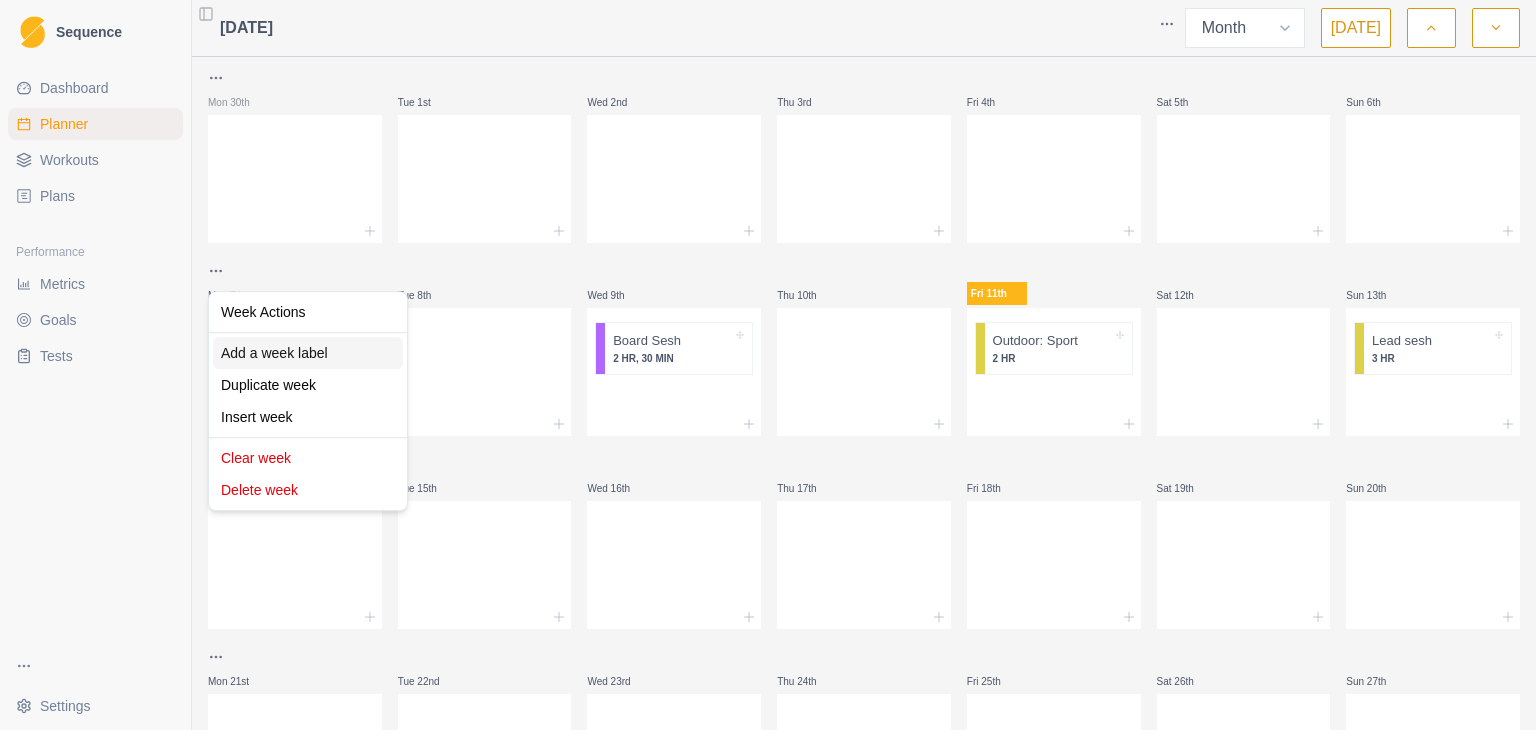click on "Add a week label" at bounding box center [308, 353] 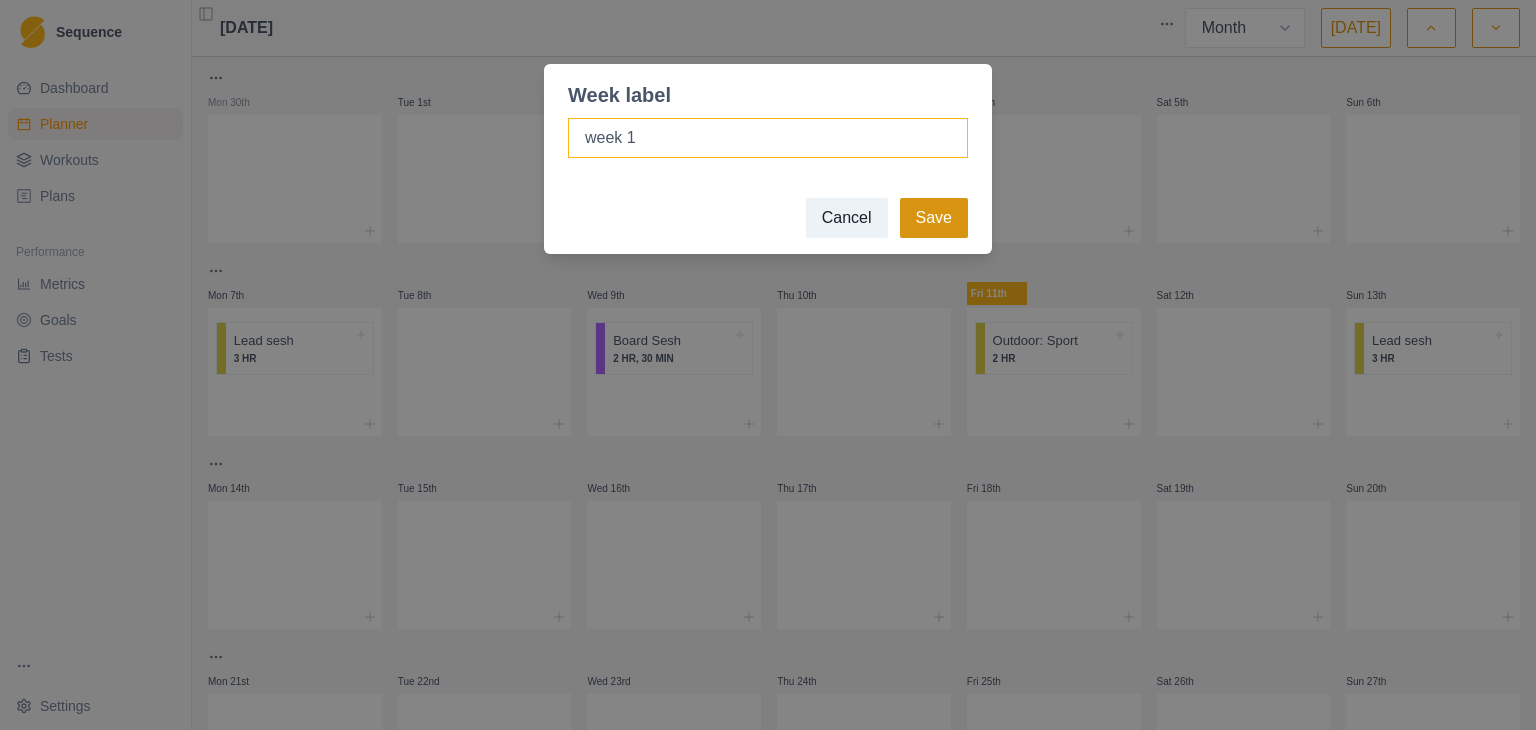 type on "week 1" 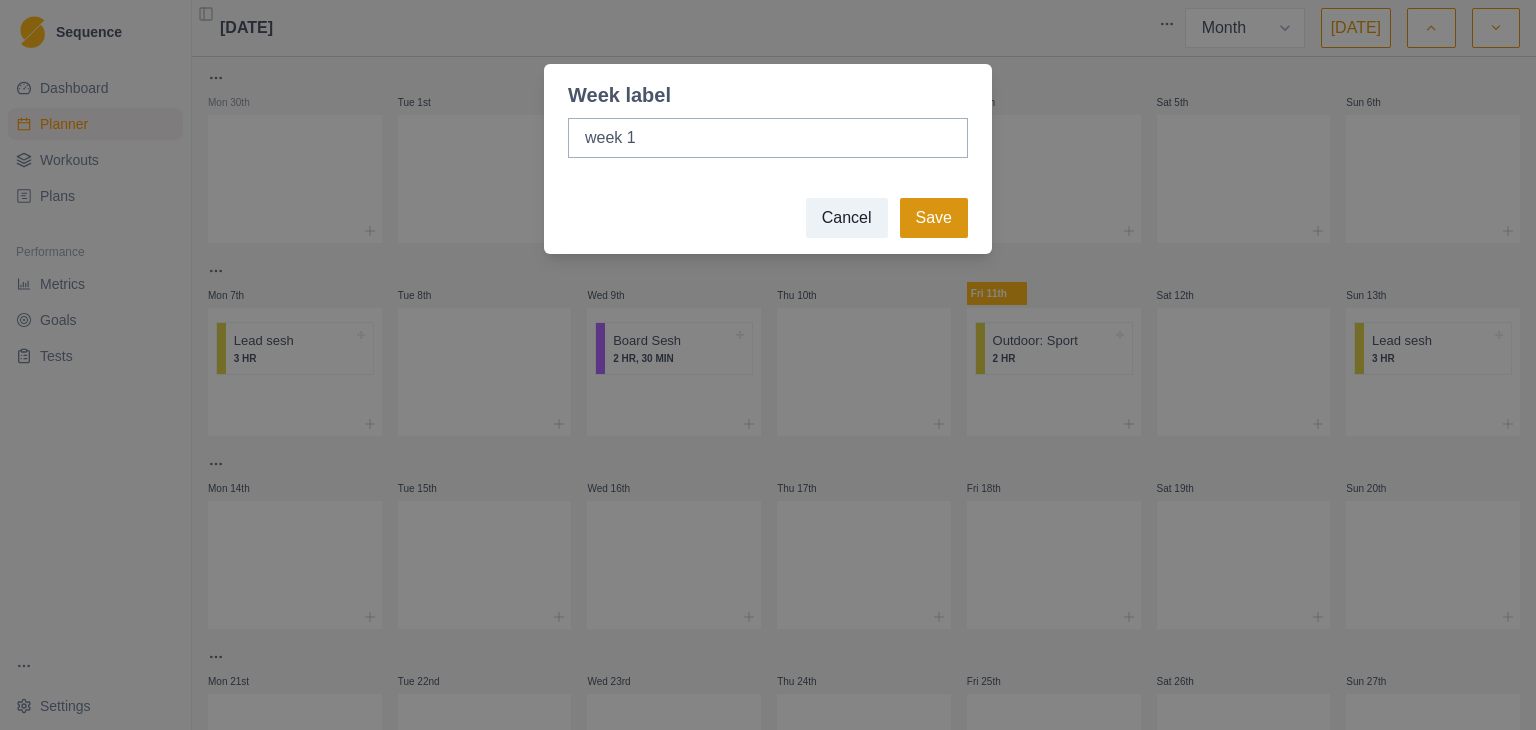 click on "Save" at bounding box center (934, 218) 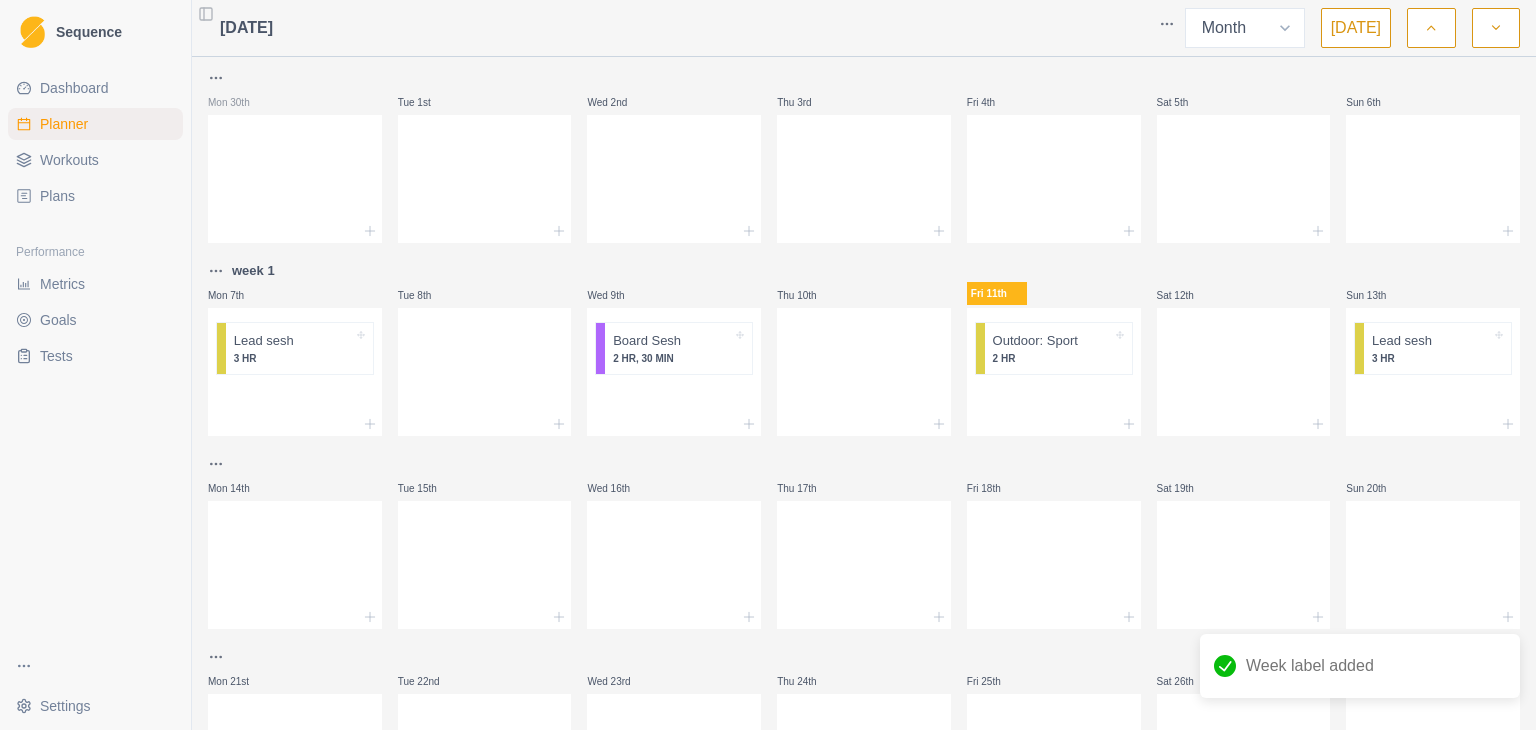 click on "Sequence Dashboard Planner Workouts Plans Performance Metrics Goals Tests Settings Toggle Sidebar [DATE] Week Month [DATE] Mon 30th Tue 1st Wed 2nd Thu 3rd Fri 4th Sat 5th Sun 6th week 1 Mon 7th Lead sesh 3 HR Tue 8th Wed 9th Board Sesh 2 HR, 30 MIN Thu 10th Fri 11th Outdoor: Sport 2 HR Sat 12th Sun 13th Lead sesh 3 HR Mon 14th Tue 15th Wed 16th Thu 17th Fri 18th Sat 19th Sun 20th Mon 21st Tue 22nd Wed 23rd Thu 24th Fri 25th Sat 26th Sun 27th Mon 28th Tue 29th Wed 30th Thu 31st Fri 1st Sat 2nd Sun 3rd Week label added
Press space bar to start a drag.
When dragging you can use the arrow keys to move the item around and escape to cancel.
Some screen readers may require you to be in focus mode or to use your pass through key" at bounding box center (768, 365) 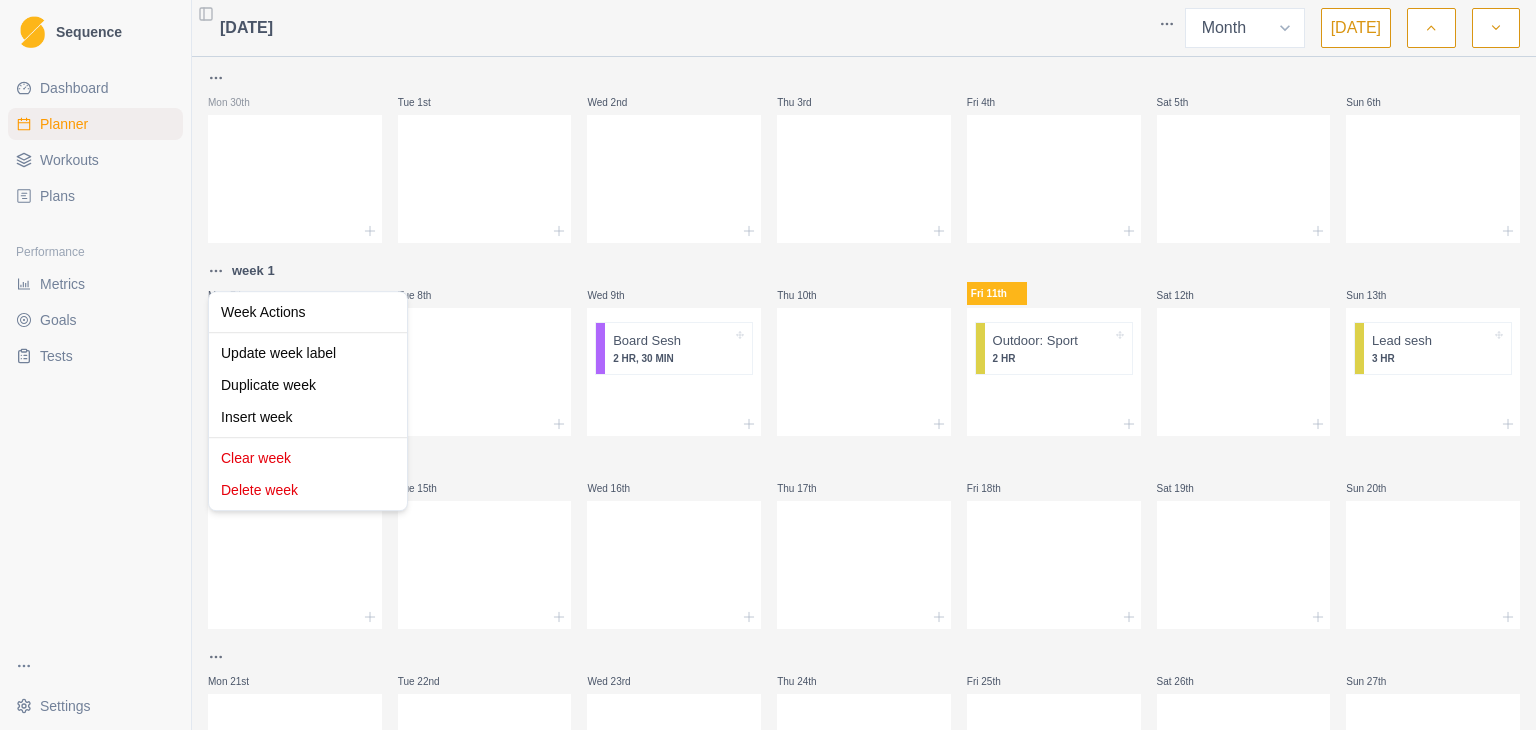 click on "Sequence Dashboard Planner Workouts Plans Performance Metrics Goals Tests Settings Toggle Sidebar [DATE] Week Month [DATE] Mon 30th Tue 1st Wed 2nd Thu 3rd Fri 4th Sat 5th Sun 6th week 1 Mon 7th Lead sesh 3 HR Tue 8th Wed 9th Board Sesh 2 HR, 30 MIN Thu 10th Fri 11th Outdoor: Sport 2 HR Sat 12th Sun 13th Lead sesh 3 HR Mon 14th Tue 15th Wed 16th Thu 17th Fri 18th Sat 19th Sun 20th Mon 21st Tue 22nd Wed 23rd Thu 24th Fri 25th Sat 26th Sun 27th Mon 28th Tue 29th Wed 30th Thu 31st Fri 1st Sat 2nd Sun 3rd
Press space bar to start a drag.
When dragging you can use the arrow keys to move the item around and escape to cancel.
Some screen readers may require you to be in focus mode or to use your pass through key
Week Actions Update week label  Duplicate week Insert week Clear week Delete week" at bounding box center (768, 365) 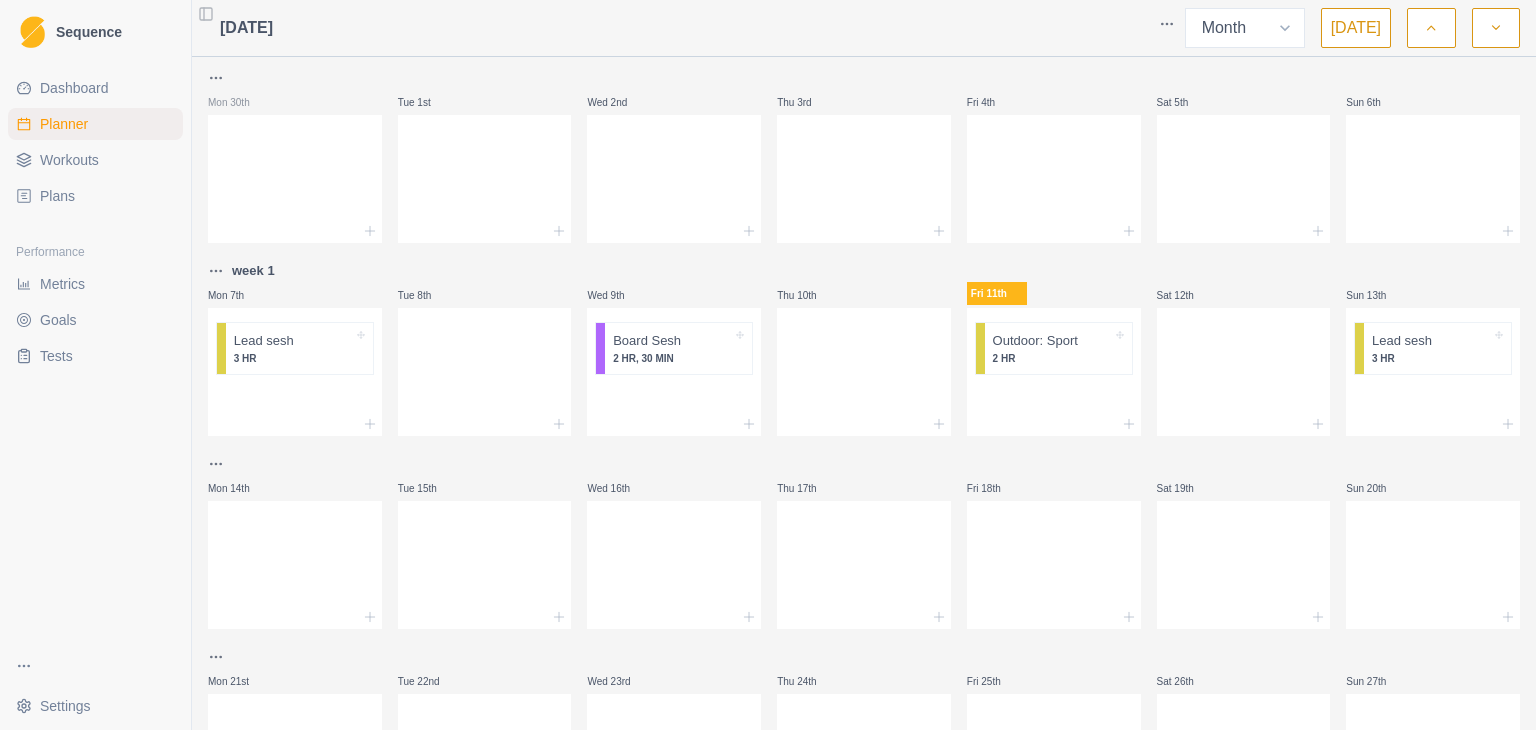 click on "Dashboard" at bounding box center (95, 88) 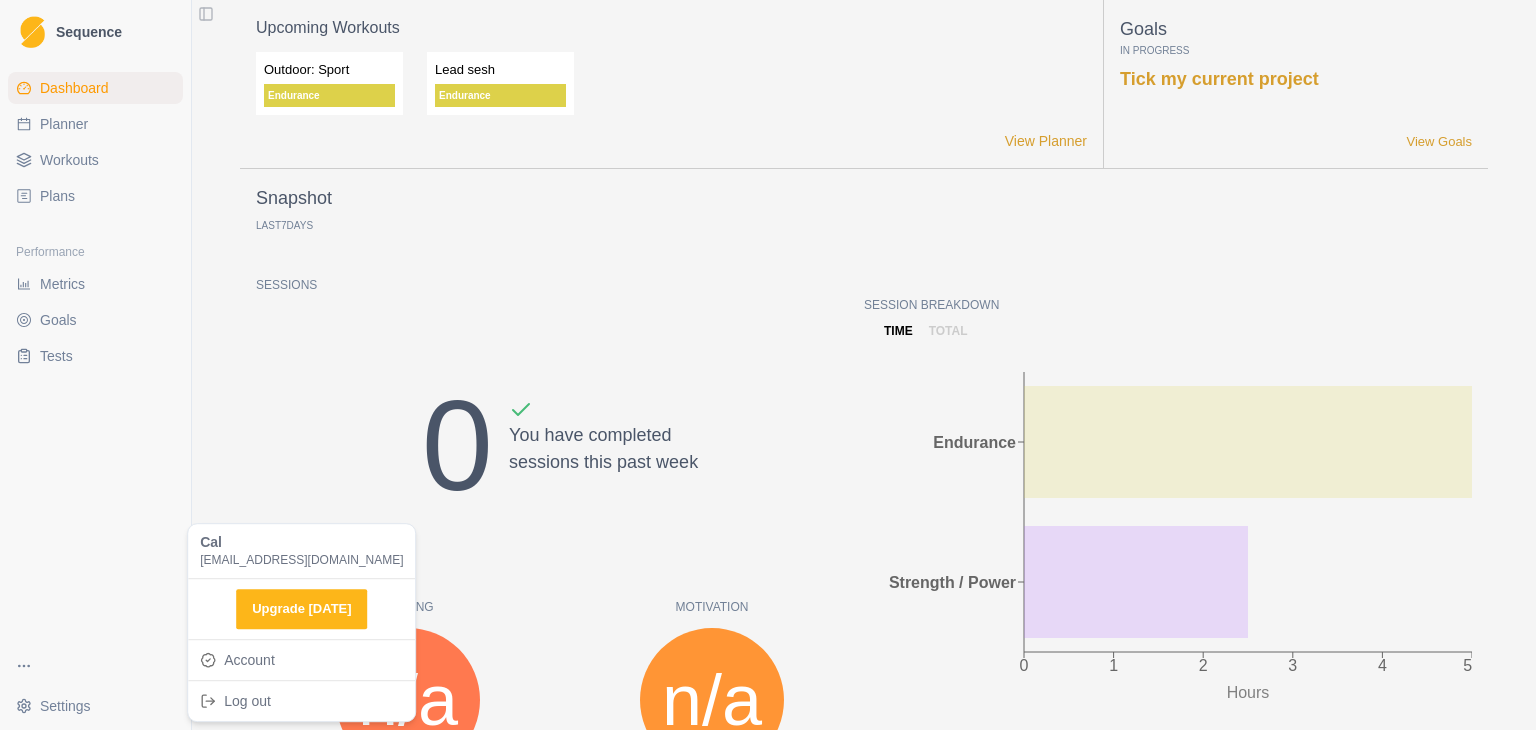 click on "Sequence Dashboard Planner Workouts Plans Performance Metrics Goals Tests Settings Toggle Sidebar Upcoming Workouts Outdoor: Sport Endurance Lead sesh Endurance View Planner Goals In Progress Tick my current project View Goals Snapshot Last  7  Days Sessions 0 You have completed     sessions this past week Feeling n/a Felt Score n/a  from last week Motivation n/a Motivation Score n/a  from last week Performance n/a Performance Score n/a  from last week RPE n/a RPE Score n/a  from last week Session Breakdown time total 0 1 2 3 4 5 Hours Endurance Strength / Power 0 Hours no change  from last week 0 Days on Rock 7 Rest days Recent Milestones 4 weeks after using Sequence View Milestones Recent Notes Started using Sequence View Notes heroku-24
Endurance Cal [EMAIL_ADDRESS][DOMAIN_NAME] Upgrade [DATE] Account Log out" at bounding box center (768, 365) 